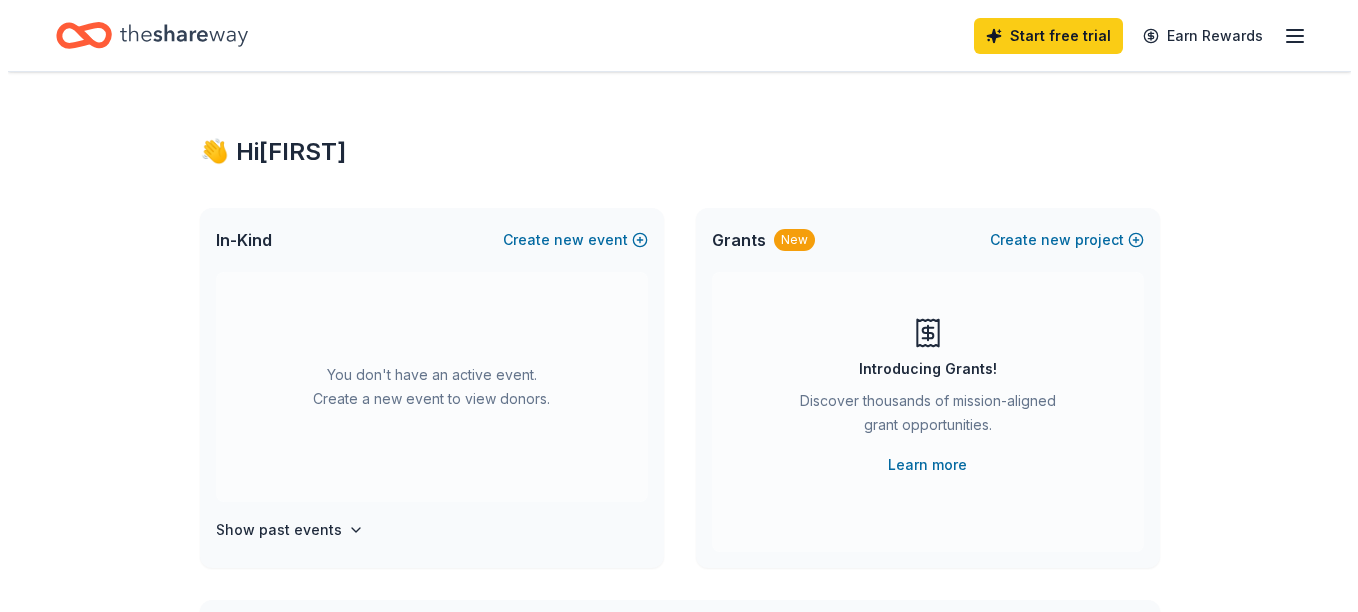 scroll, scrollTop: 0, scrollLeft: 0, axis: both 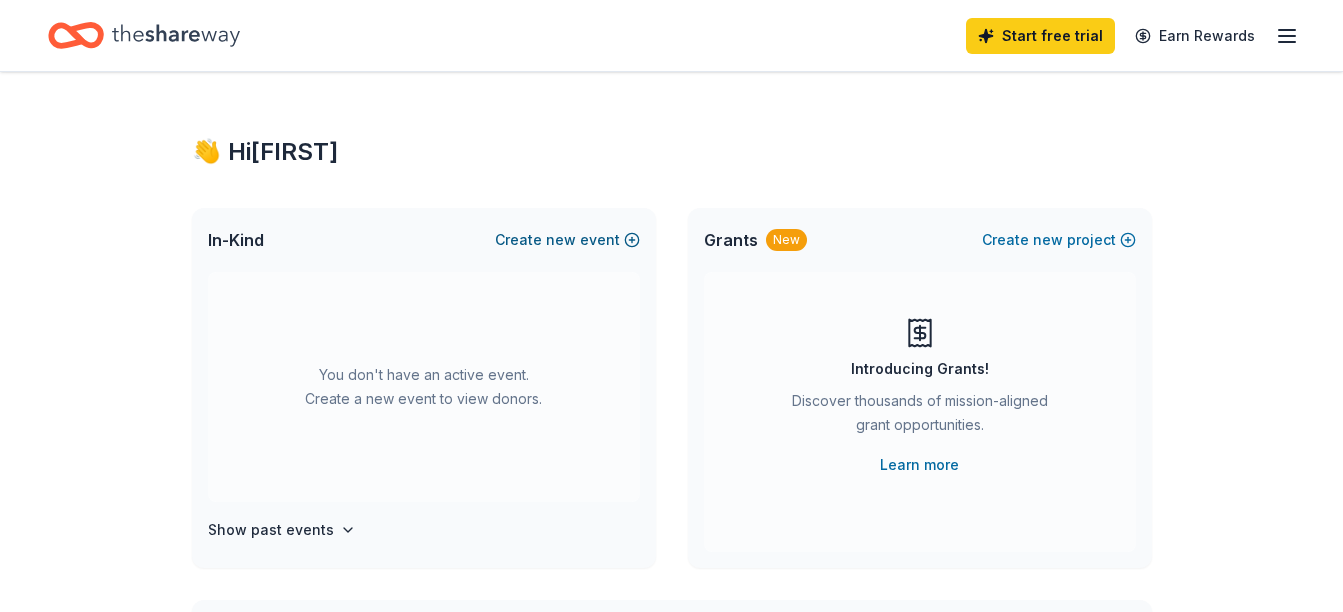 click on "new" at bounding box center [561, 240] 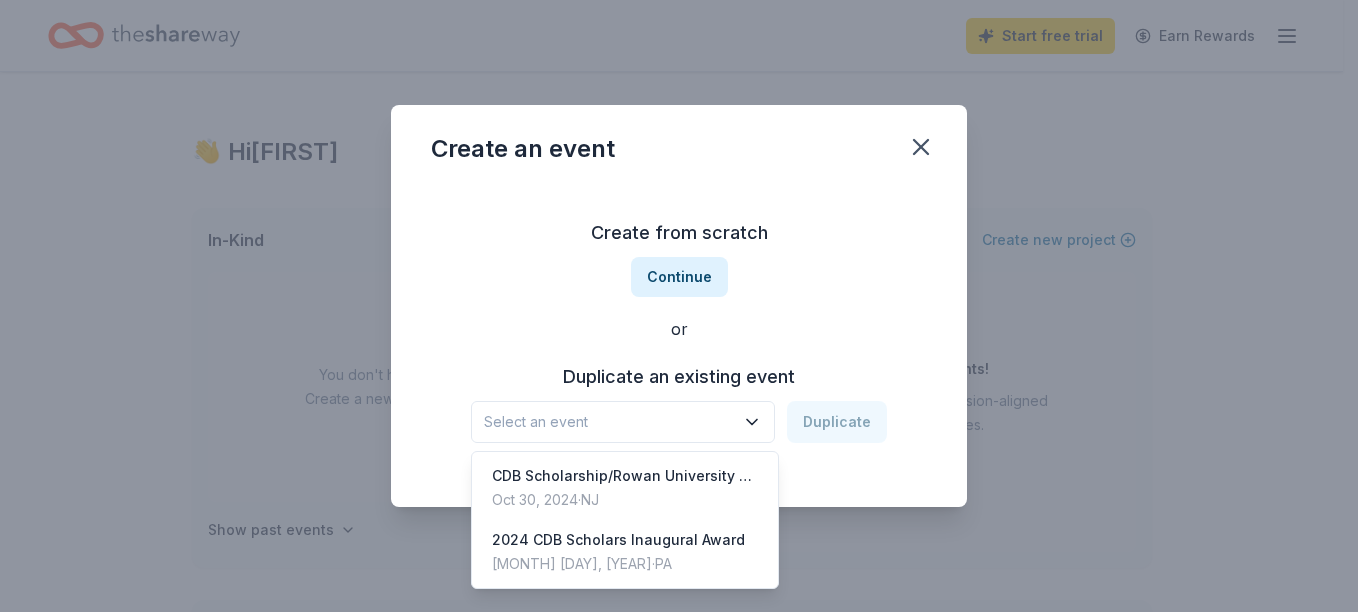 click on "Select an event" at bounding box center (623, 422) 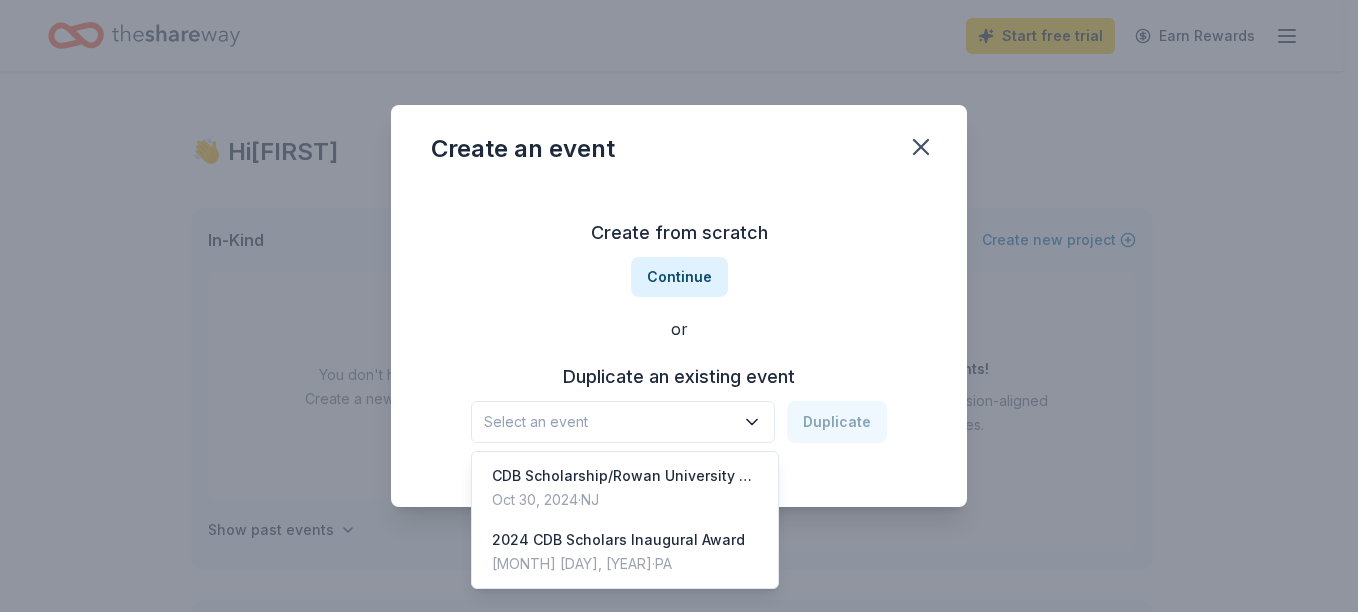 click on "Create from scratch Continue or Duplicate an existing event Select an event Duplicate" at bounding box center (679, 330) 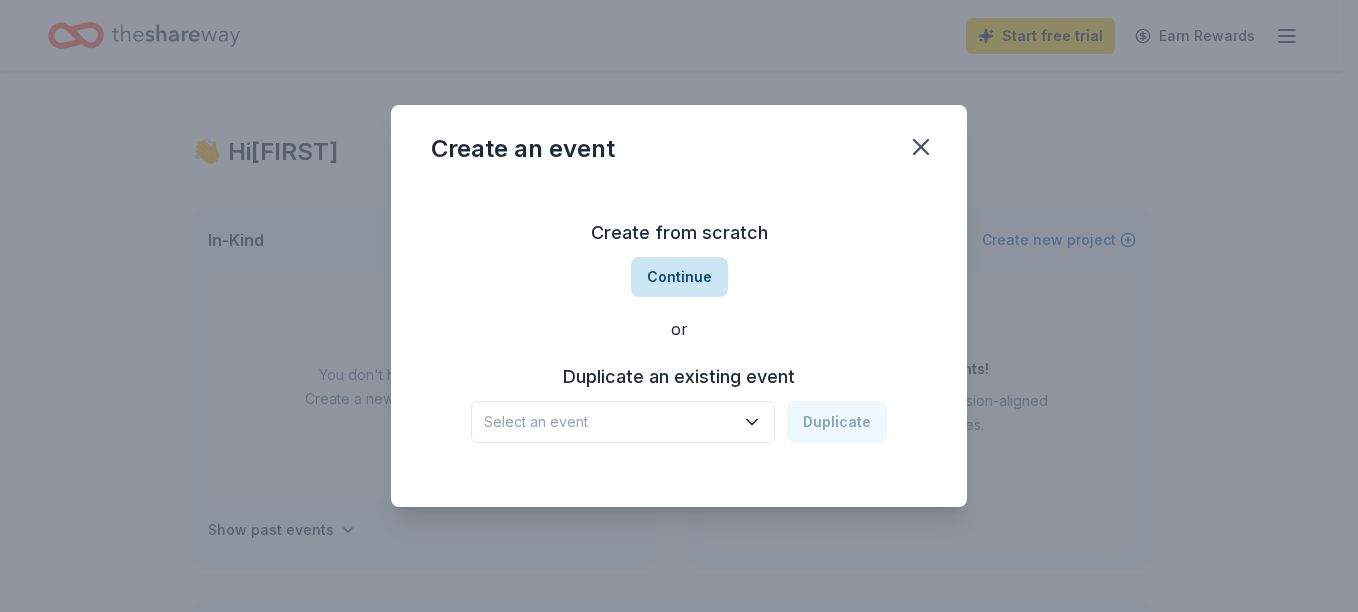click on "Continue" at bounding box center (679, 277) 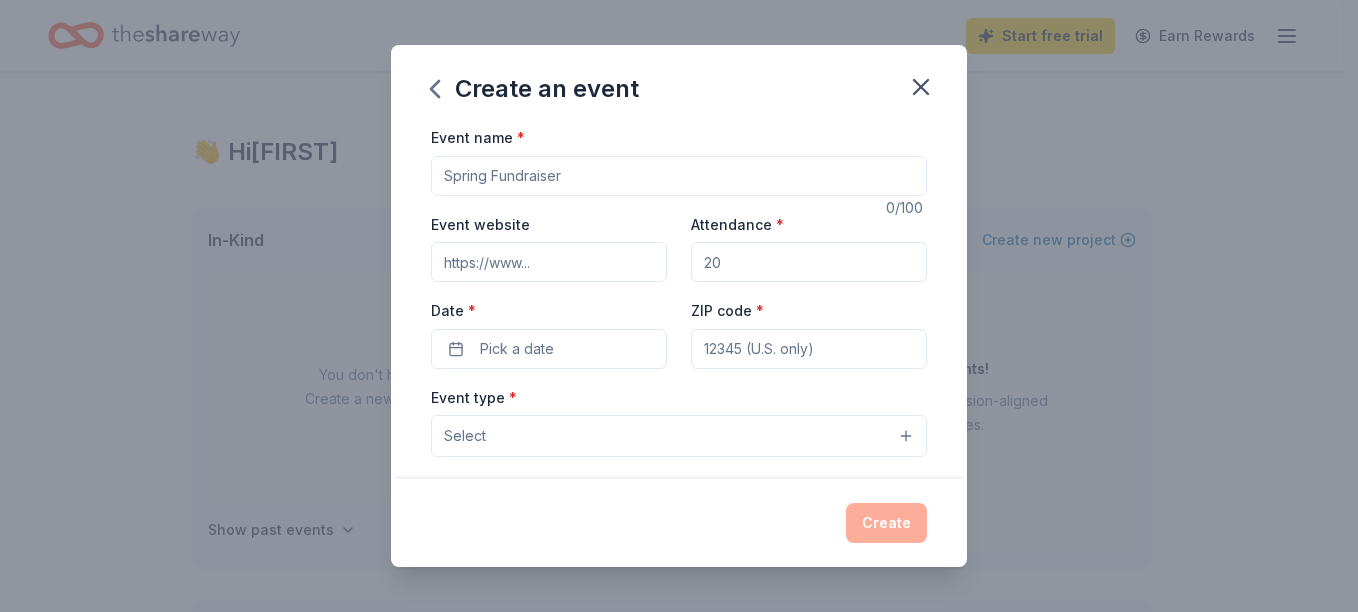 click on "Event name *" at bounding box center [679, 176] 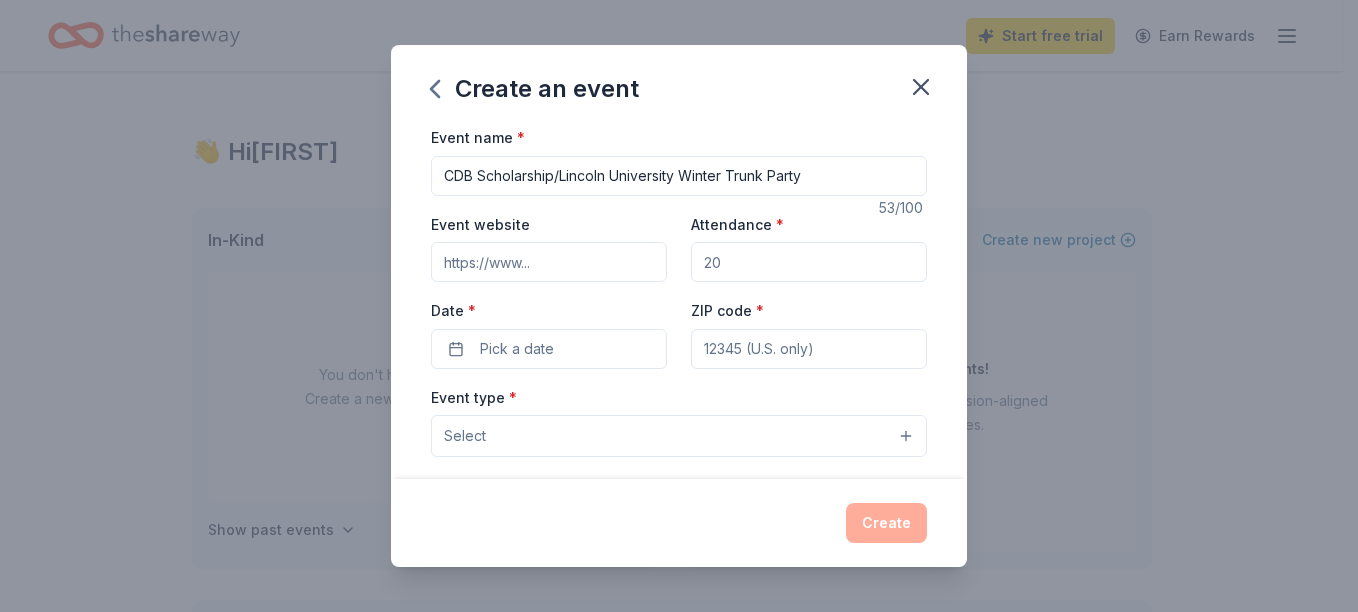 type on "CDB Scholarship/Lincoln University Winter Trunk Party" 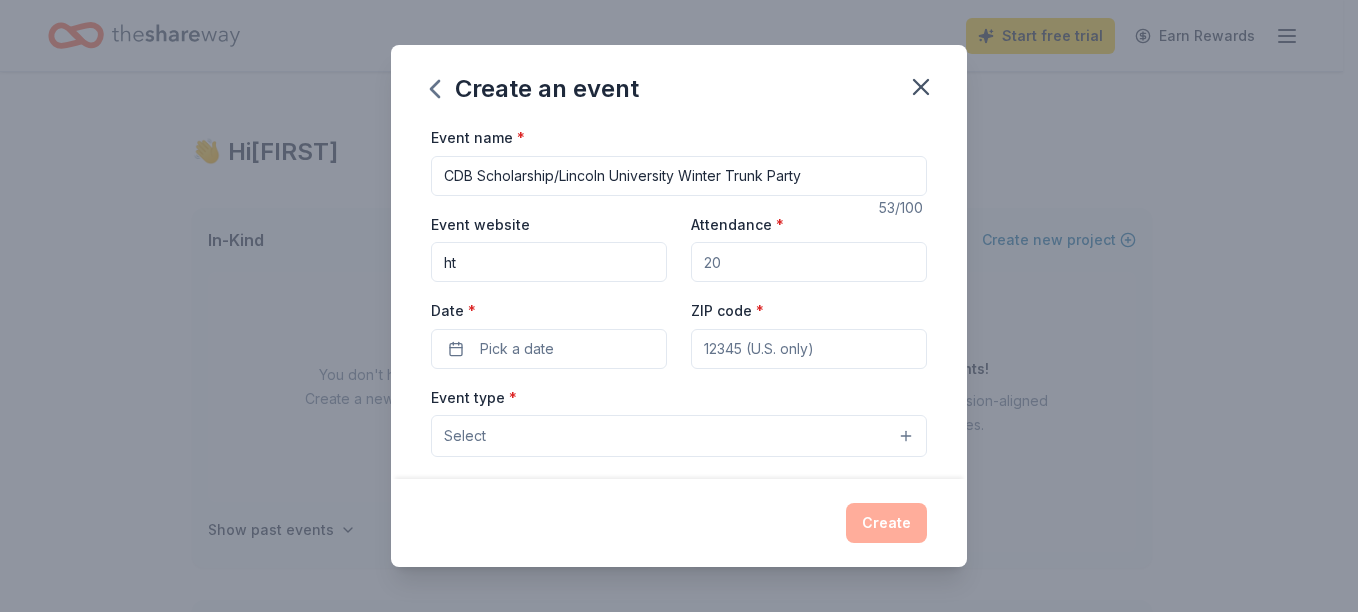 type on "h" 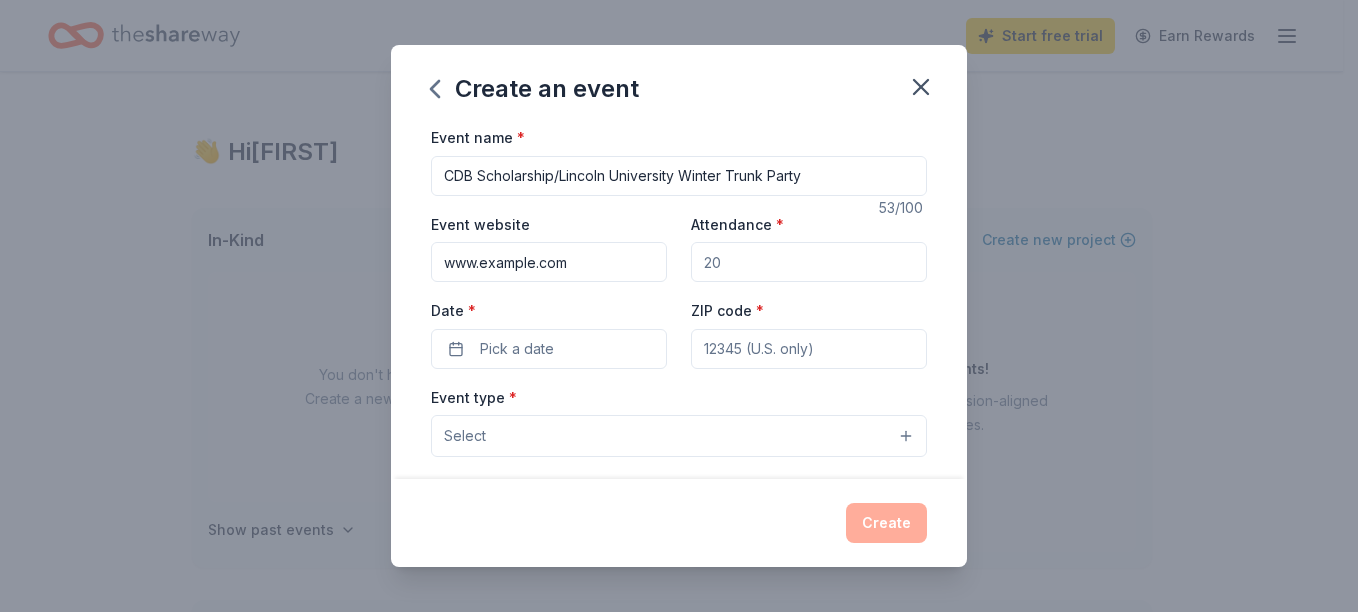 scroll, scrollTop: 0, scrollLeft: 23, axis: horizontal 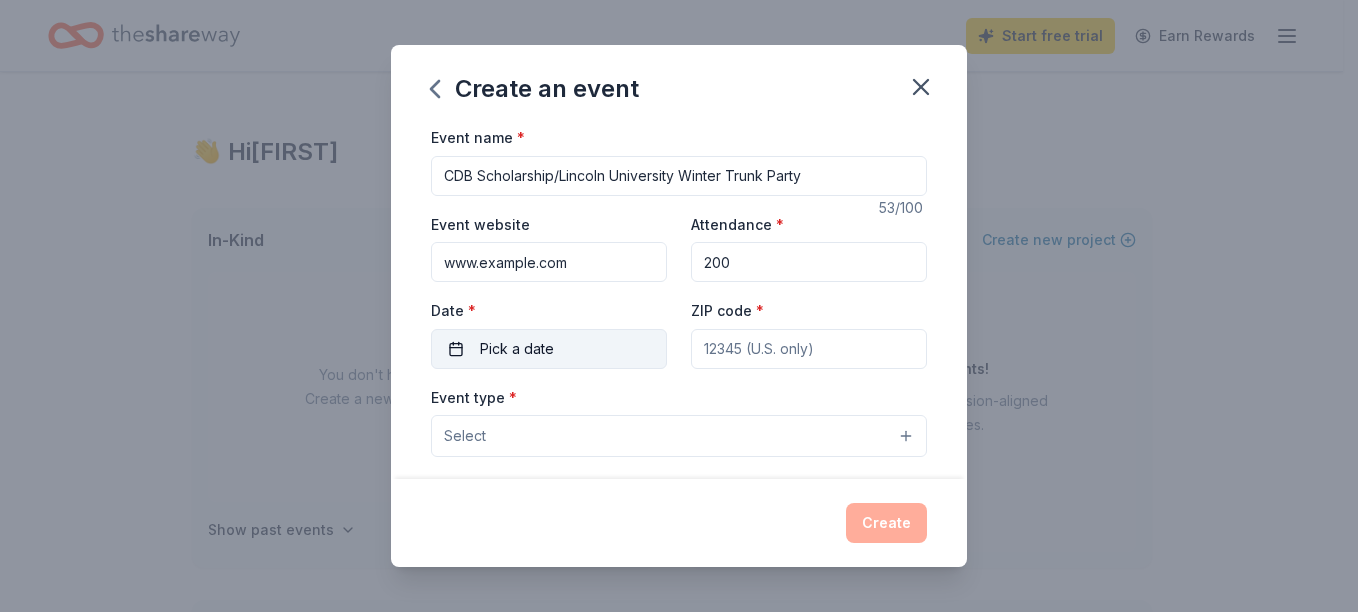 type on "200" 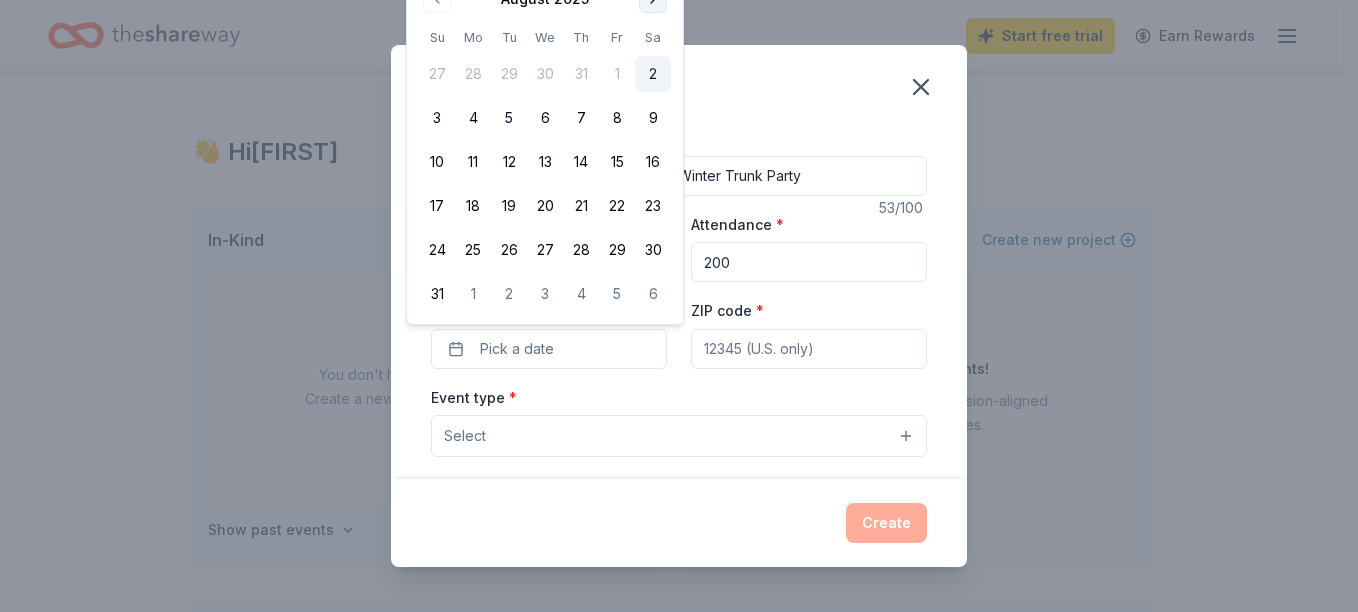 click at bounding box center (653, -1) 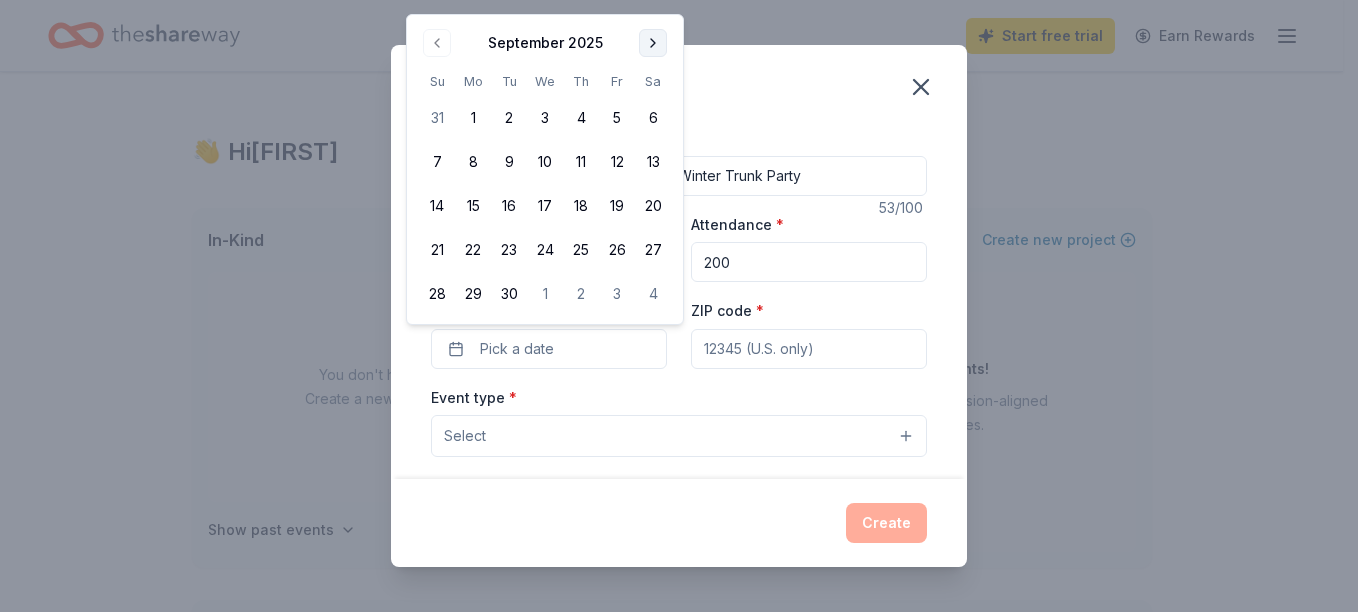 click at bounding box center [653, 43] 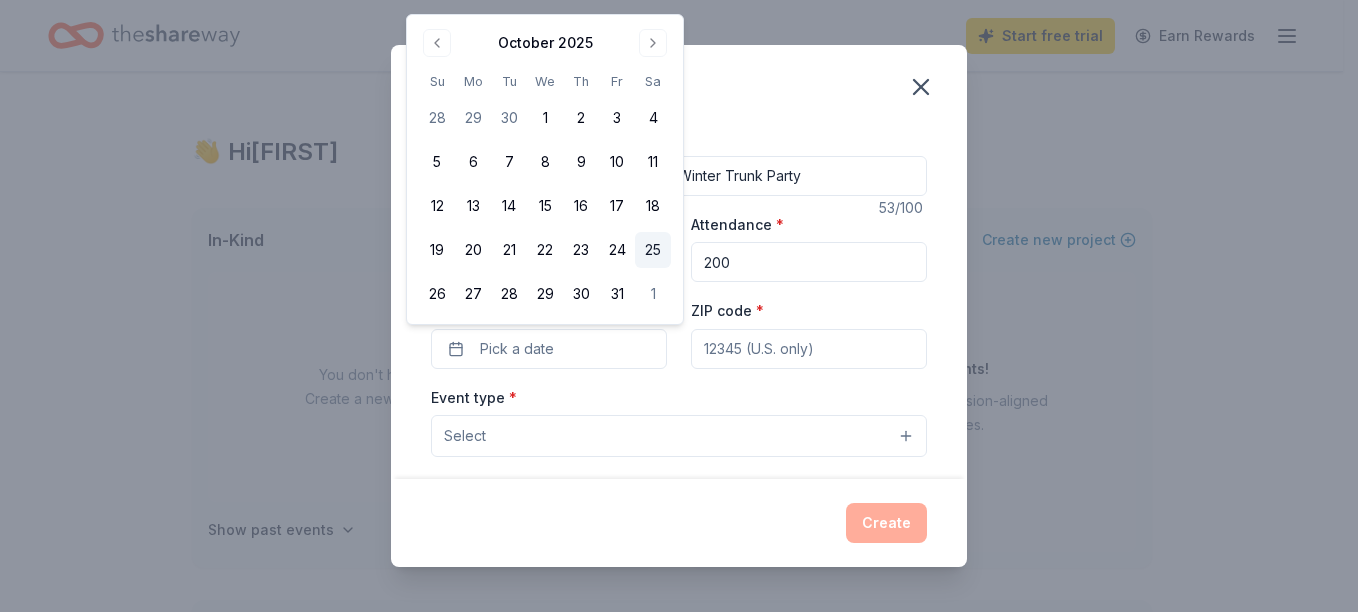 click on "25" at bounding box center (653, 250) 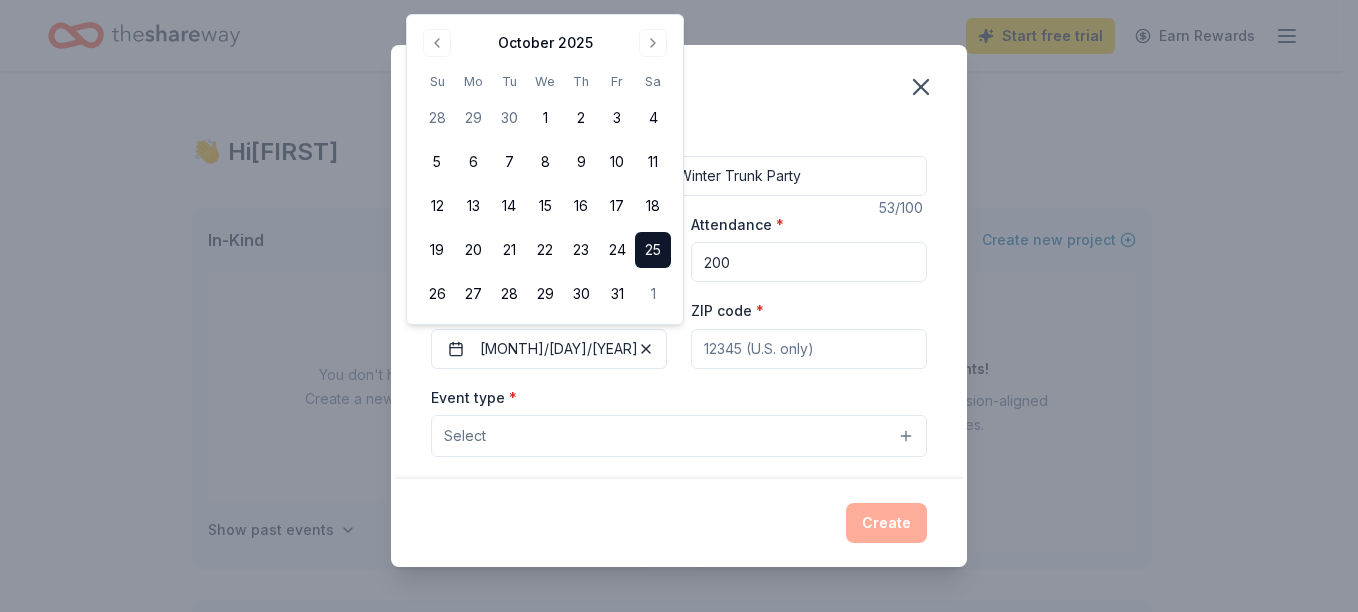 click on "ZIP code *" at bounding box center (809, 349) 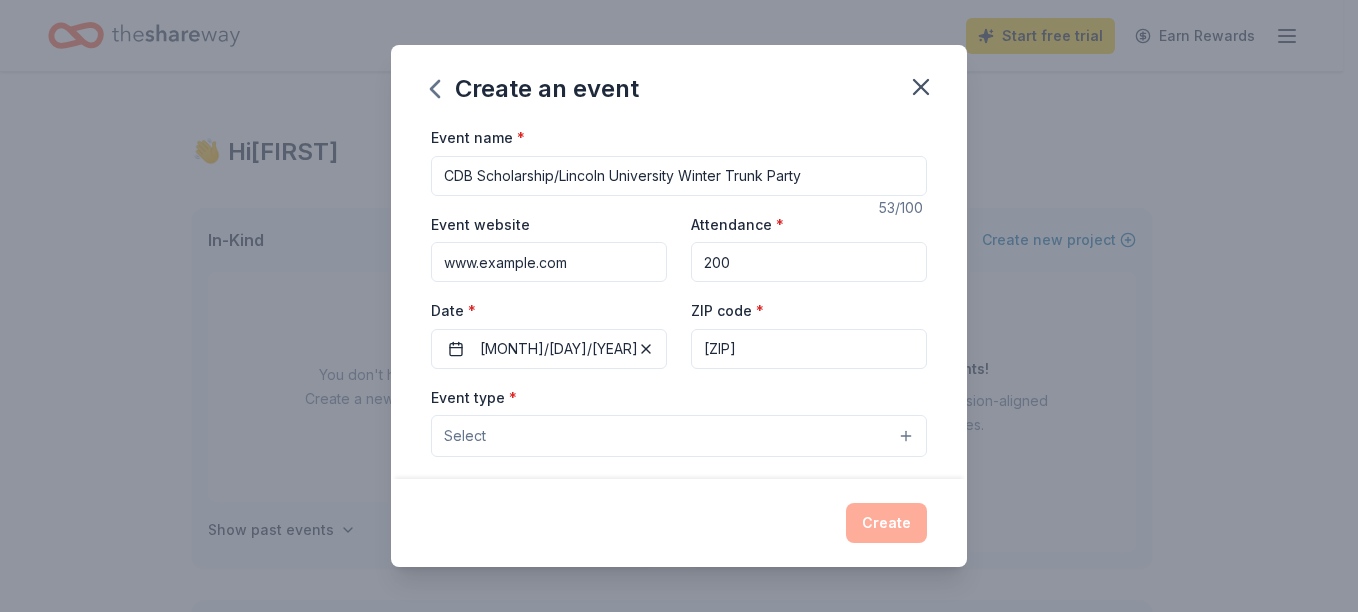 type on "[ZIP]" 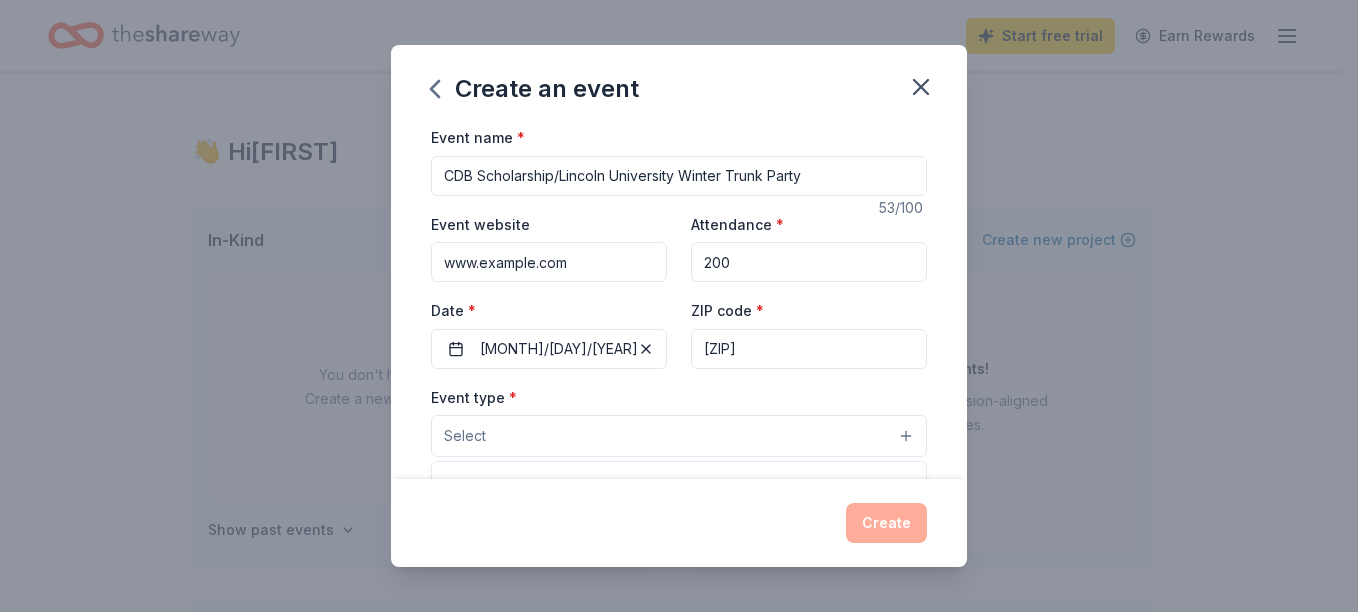 click on "Select" at bounding box center [679, 436] 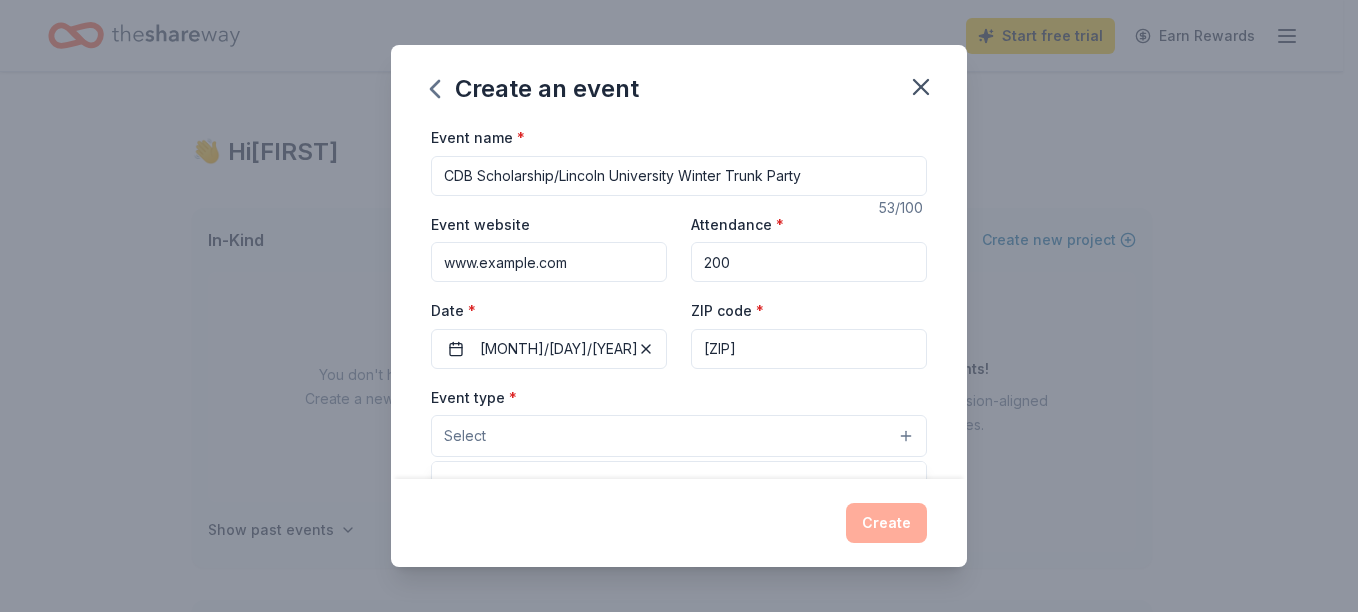 click on "Select" at bounding box center [679, 436] 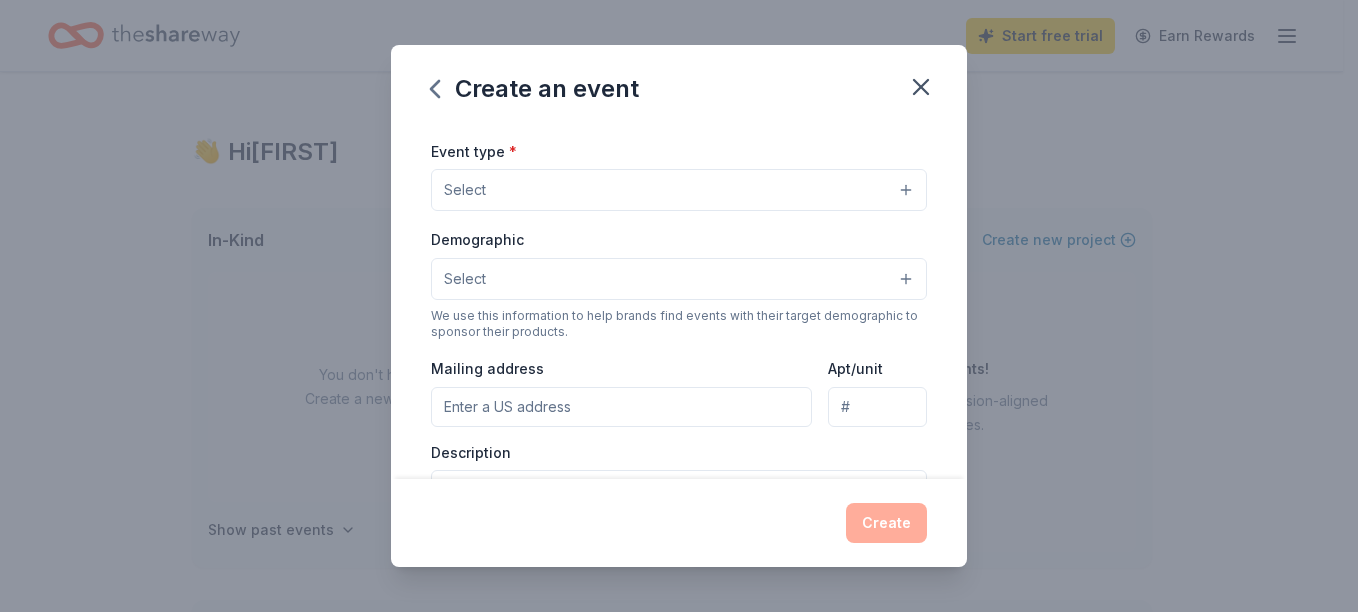 scroll, scrollTop: 200, scrollLeft: 0, axis: vertical 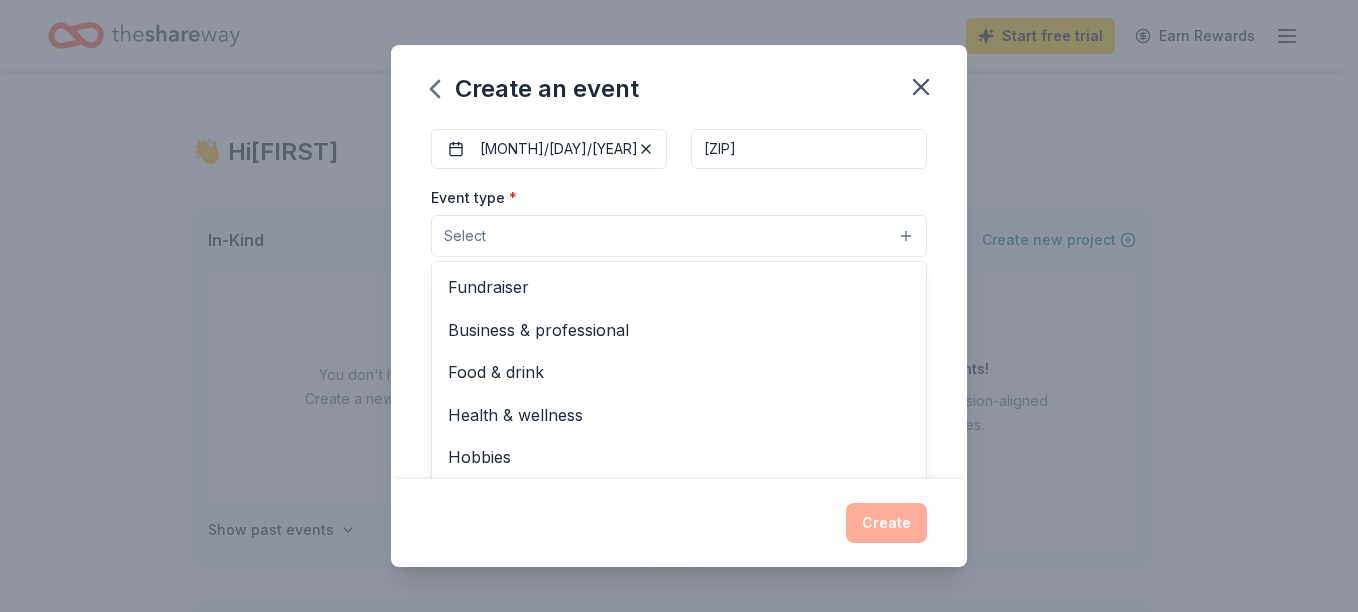 click on "Select" at bounding box center [679, 236] 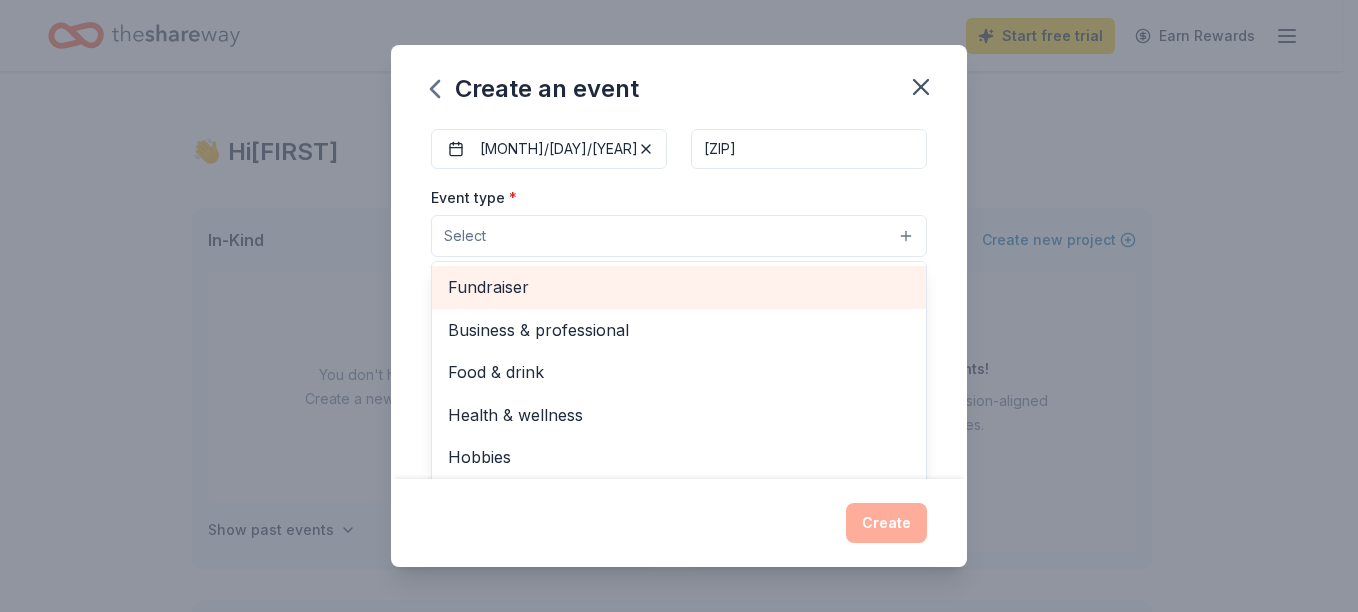 click on "Fundraiser" at bounding box center [679, 287] 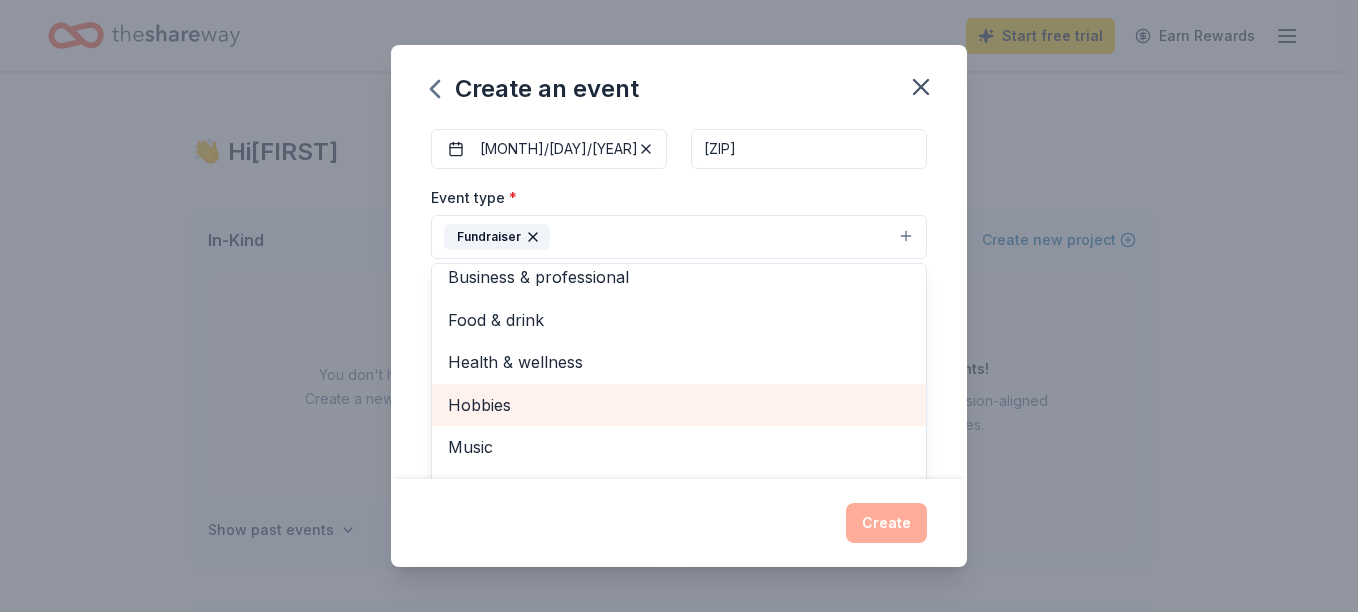 scroll, scrollTop: 0, scrollLeft: 0, axis: both 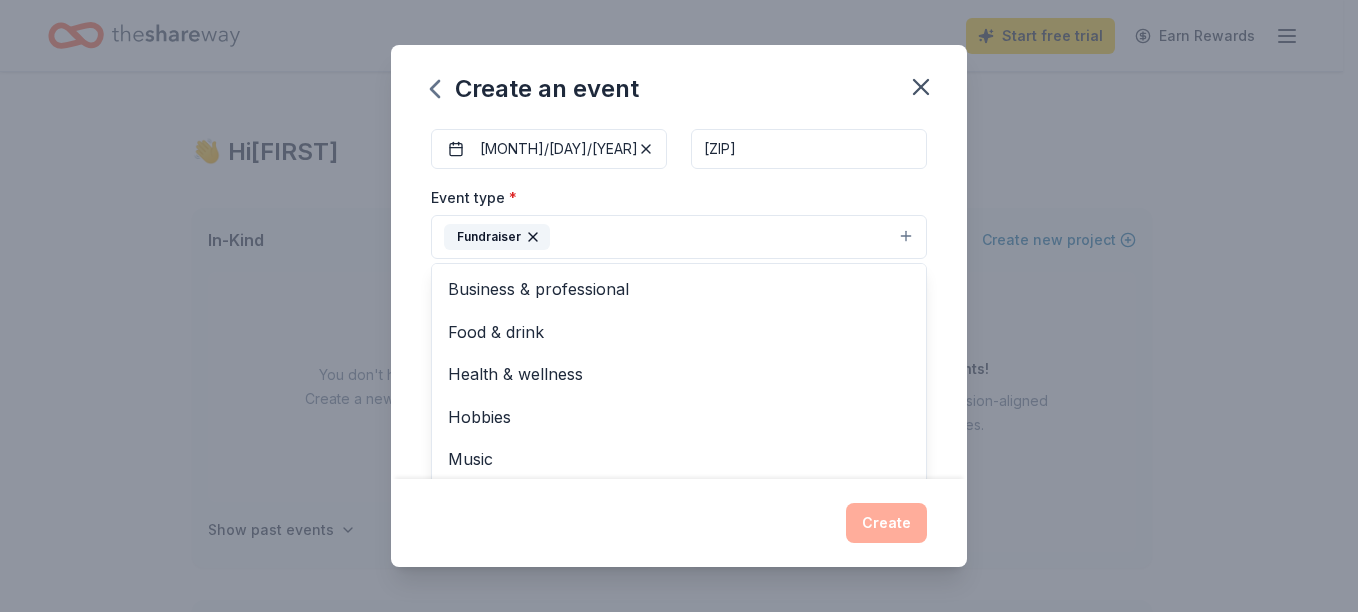 click on "Event name * CDB Scholarship/Lincoln University Winter Trunk Party 53 /100 Event website www.craigdbutlerscholarship.com Attendance * 200 Date * 10/25/2025 ZIP code * [ZIP] Event type * Fundraiser Business & professional Food & drink Health & wellness Hobbies Music Performing & visual arts Demographic Select We use this information to help brands find events with their target demographic to sponsor their products. Mailing address Apt/unit Description What are you looking for? * Auction & raffle Meals Snacks Desserts Alcohol Beverages Send me reminders Email me reminders of donor application deadlines Recurring event" at bounding box center (679, 302) 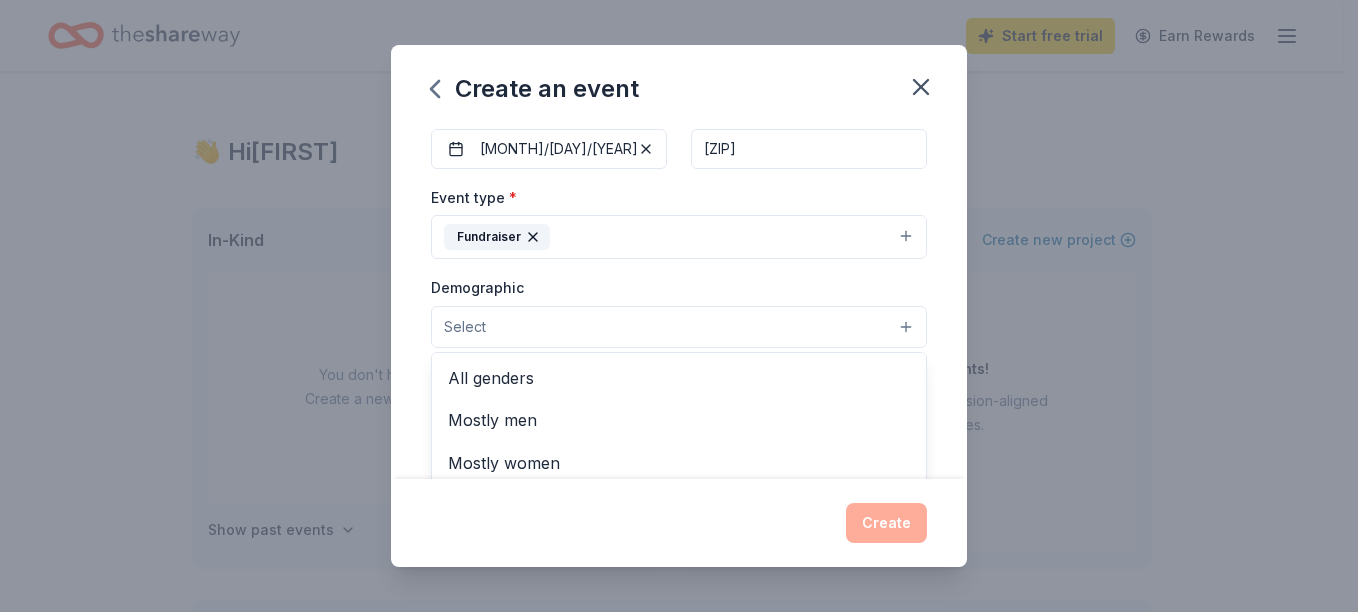 click on "Select" at bounding box center [679, 327] 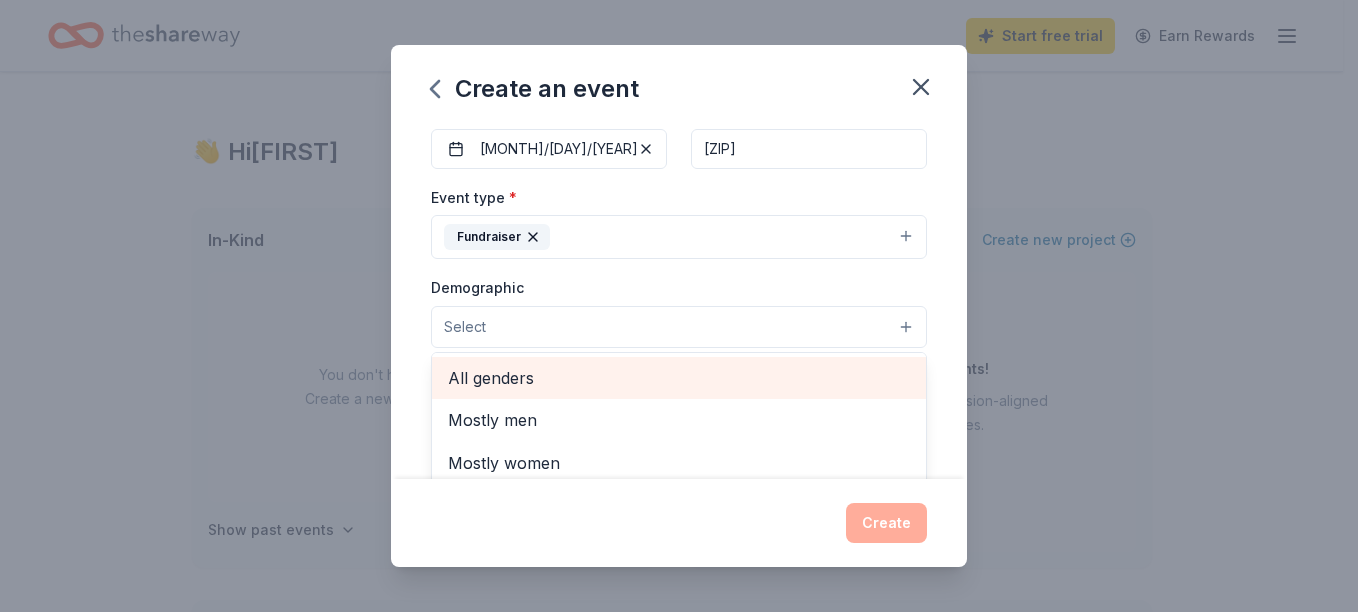 click on "All genders" at bounding box center [679, 378] 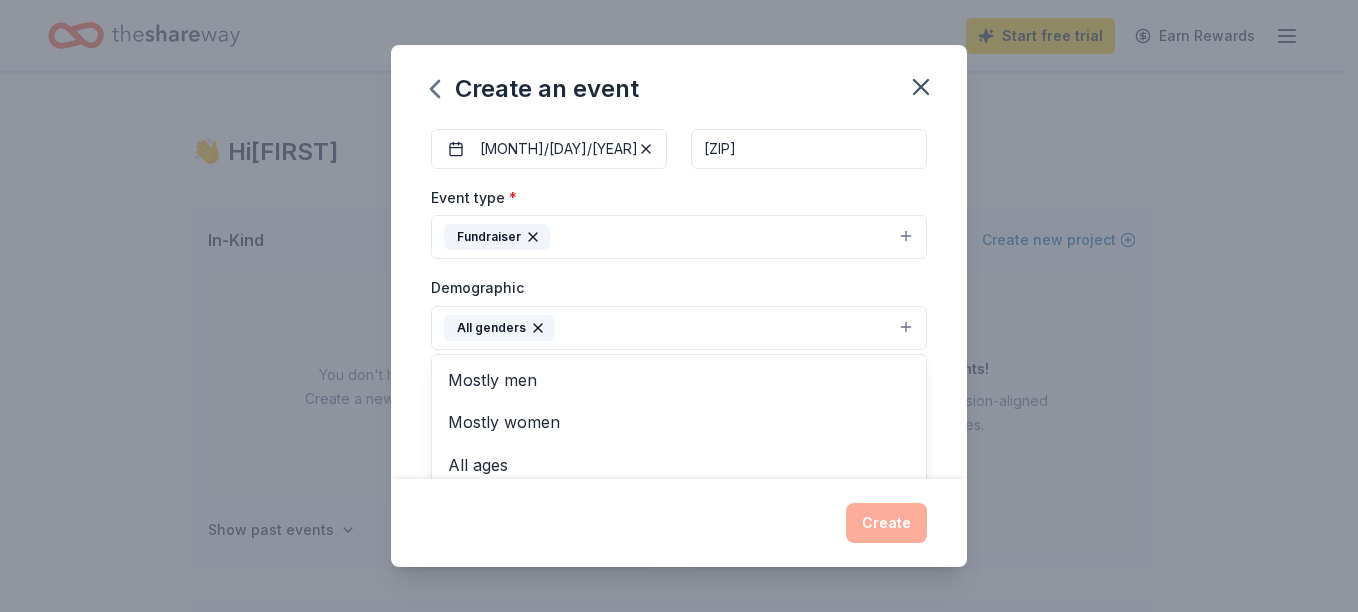 click on "CDB Scholarship is partnering with Lincoln University for a donation drive for college students in need. Can't make the event? We are also accepting donations o[ZIP code] * [ZIP] Event type * Fundraiser Demographic All genders Mostly men Mostly women All ages 0-10 yrs 10-20 yrs 20-30 yrs 30-40 yrs 40-50 yrs 50-60 yrs 60-70 yrs 70-80 yrs 80+ yrs We use this information to help brands find events with their target demographic to sponsor their products. Mailing address Apt/unit Description What are you looking for? * Auction & raffle Meals Snacks Desserts Alcohol Beverages Send me reminders Email me reminders of donor application deadlines Recurring event" at bounding box center [679, 302] 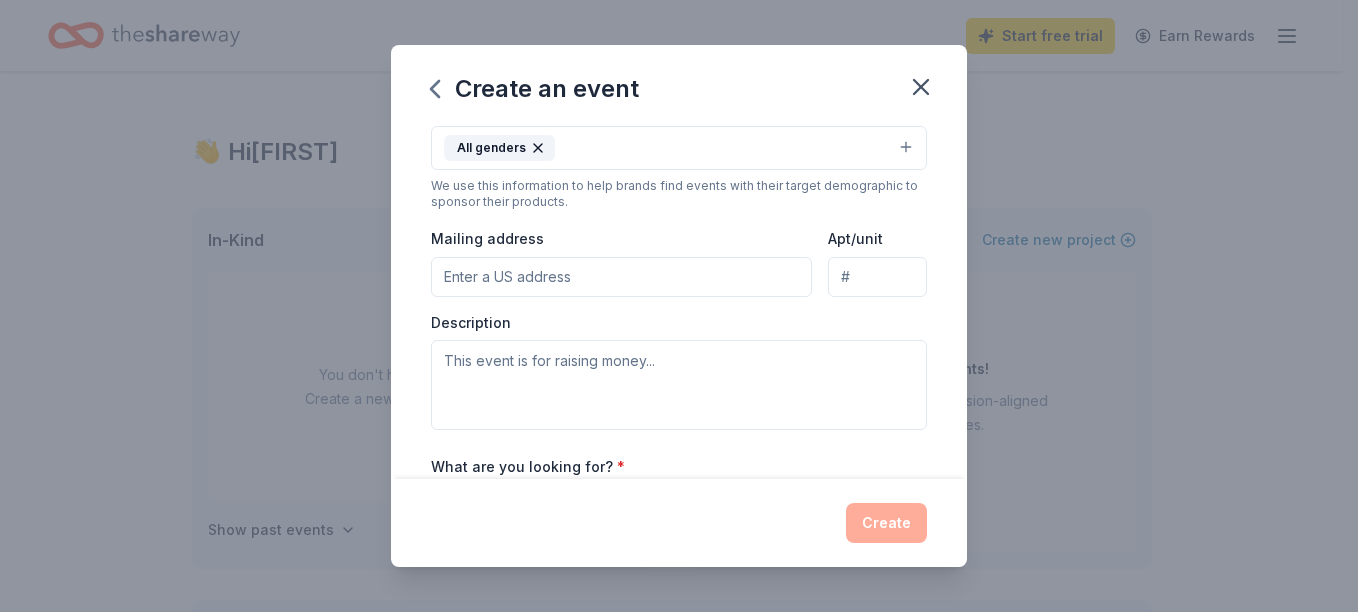 scroll, scrollTop: 400, scrollLeft: 0, axis: vertical 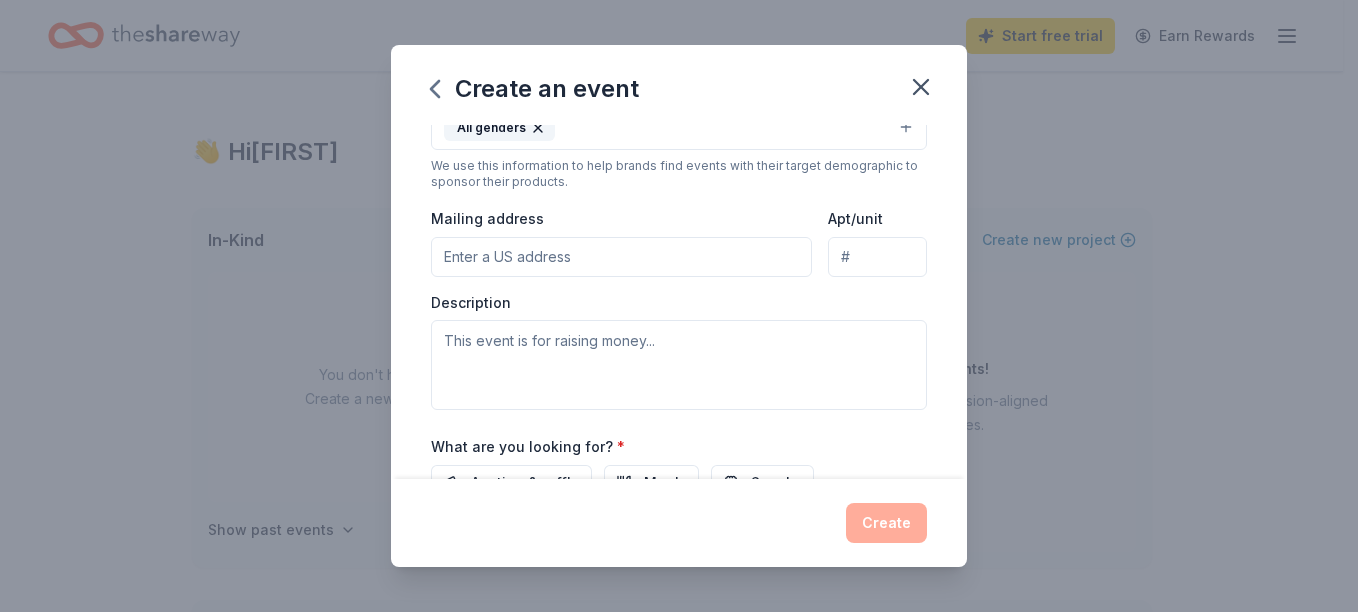 click on "Mailing address" at bounding box center [621, 257] 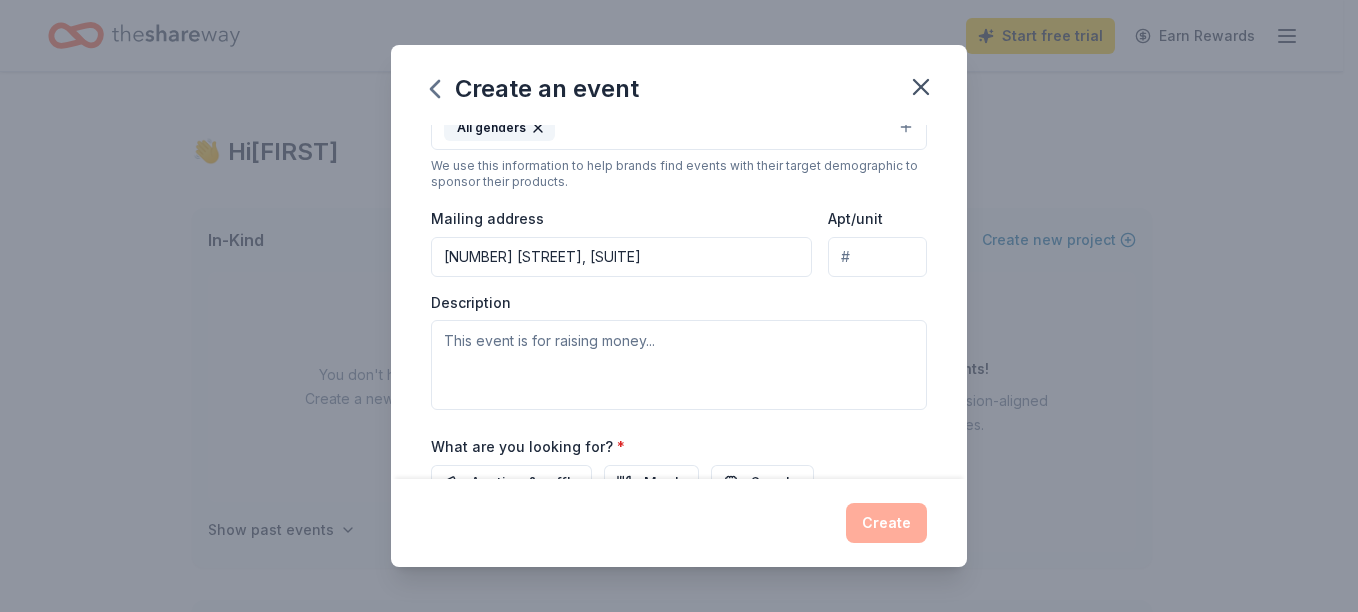 type on "ATTN [NUMBER]" 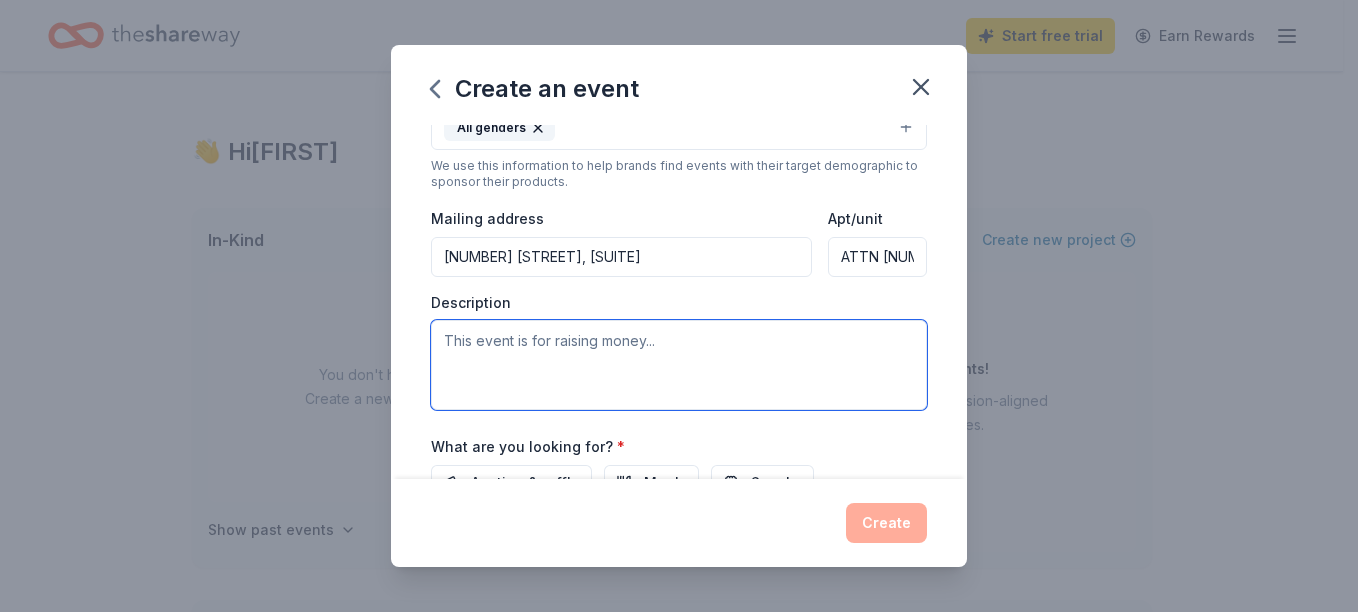 click at bounding box center [679, 365] 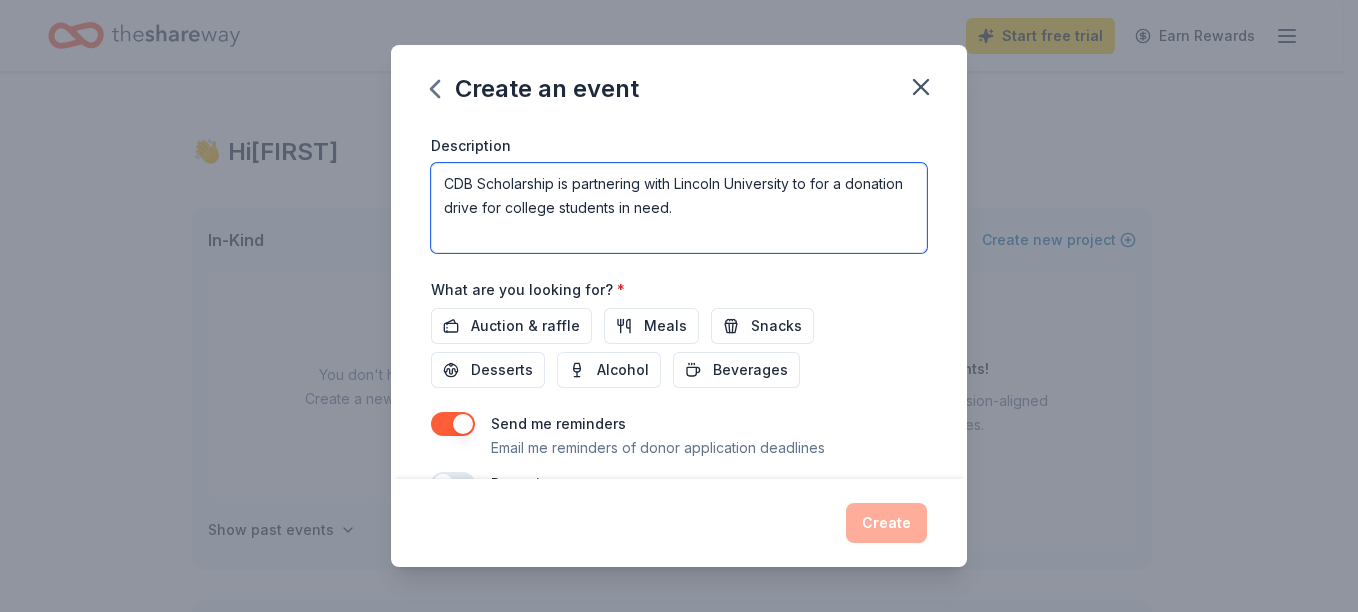 scroll, scrollTop: 606, scrollLeft: 0, axis: vertical 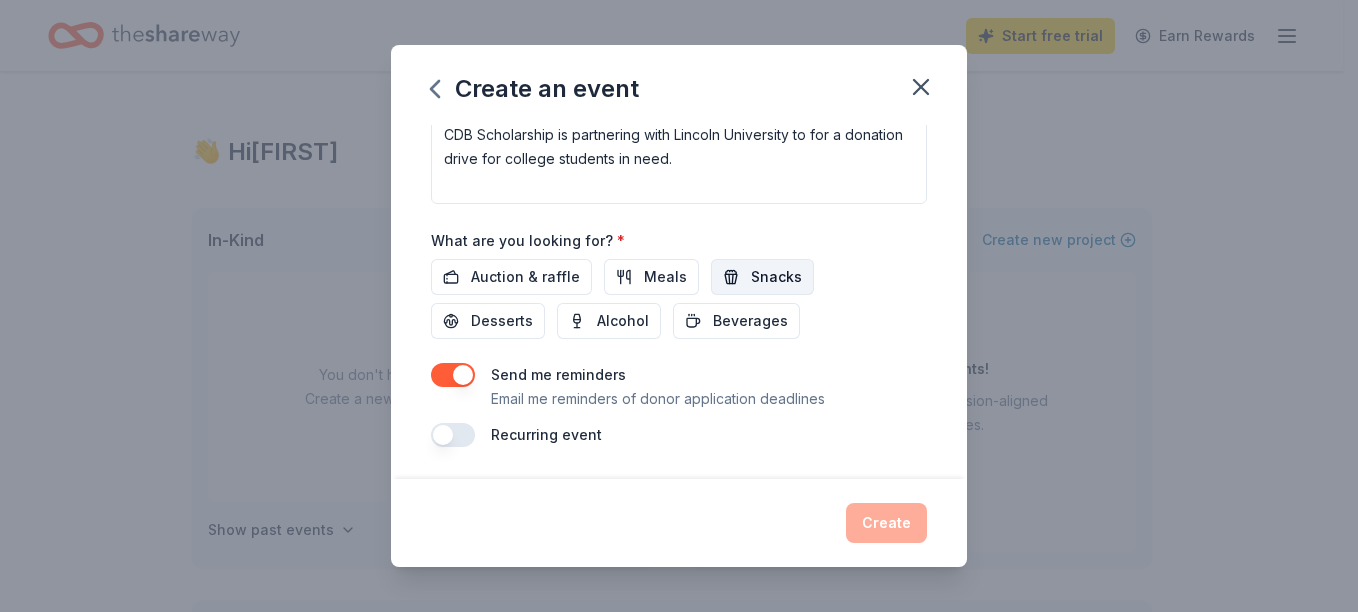 click on "Snacks" at bounding box center [776, 277] 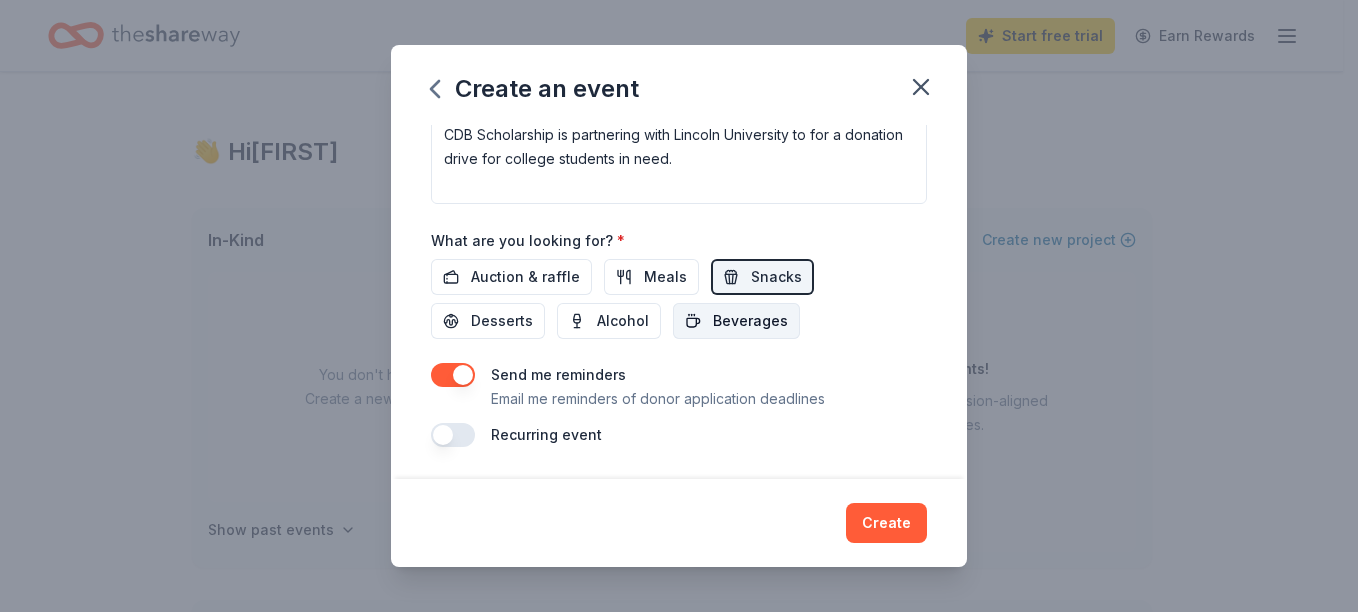 click on "Beverages" at bounding box center (750, 321) 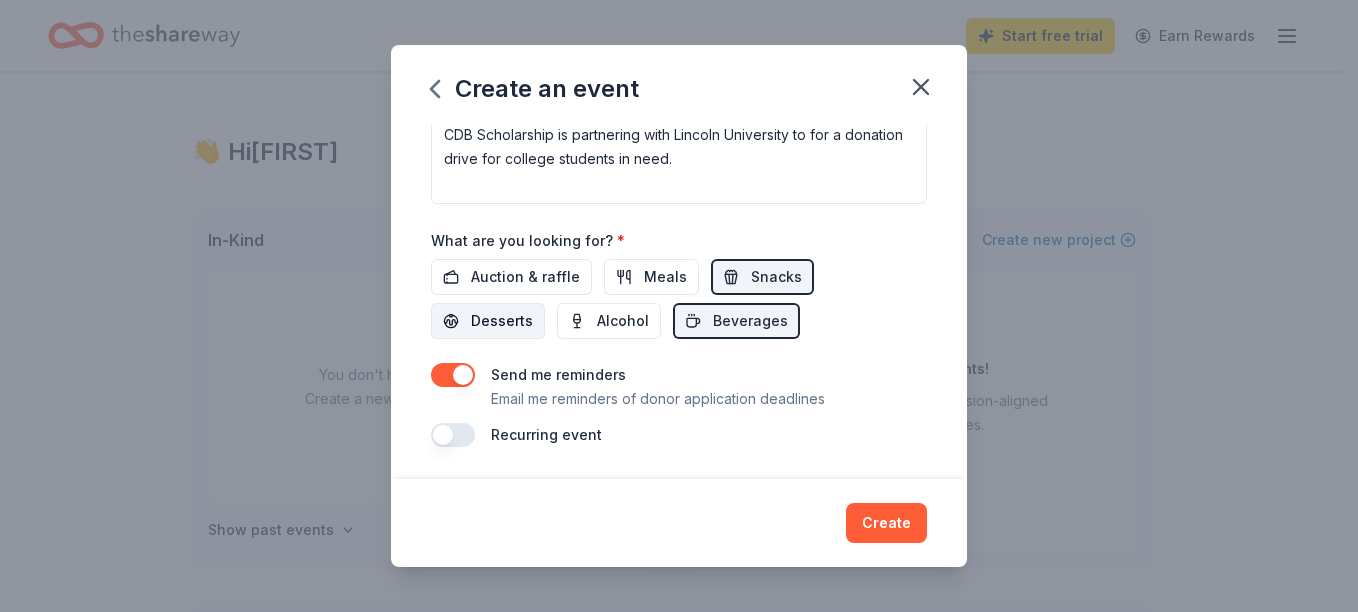 click on "Desserts" at bounding box center (502, 321) 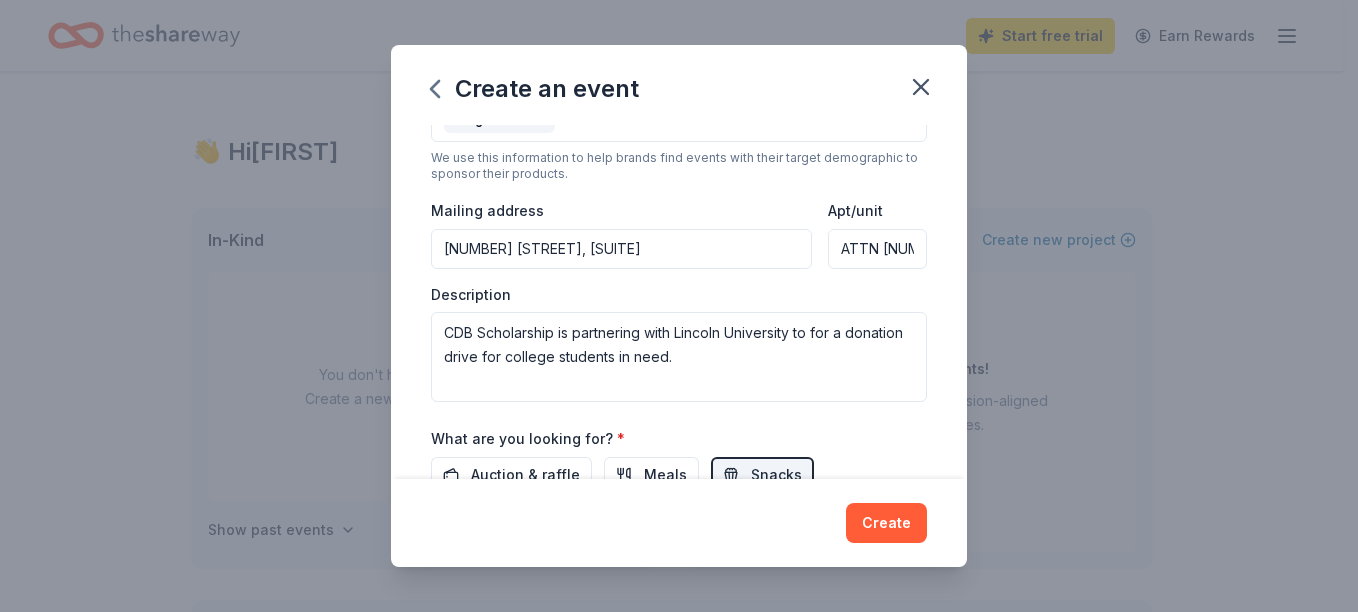 scroll, scrollTop: 406, scrollLeft: 0, axis: vertical 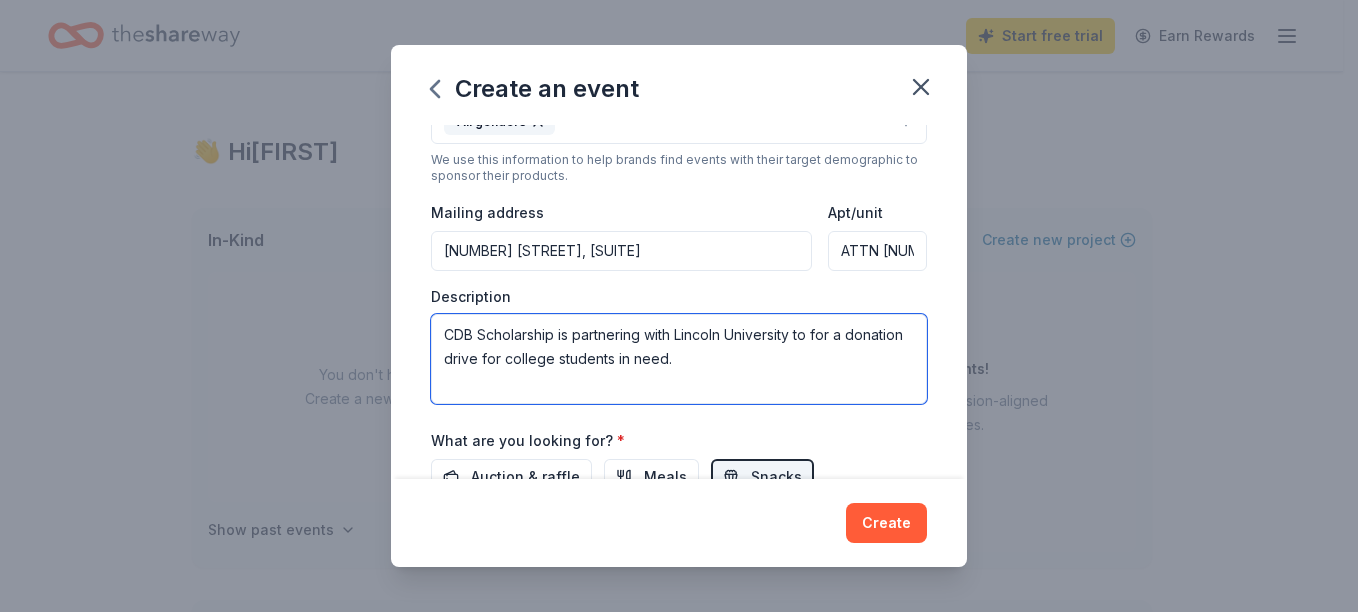 click on "CDB Scholarship is partnering with Lincoln University to for a donation drive for college students in need." at bounding box center (679, 359) 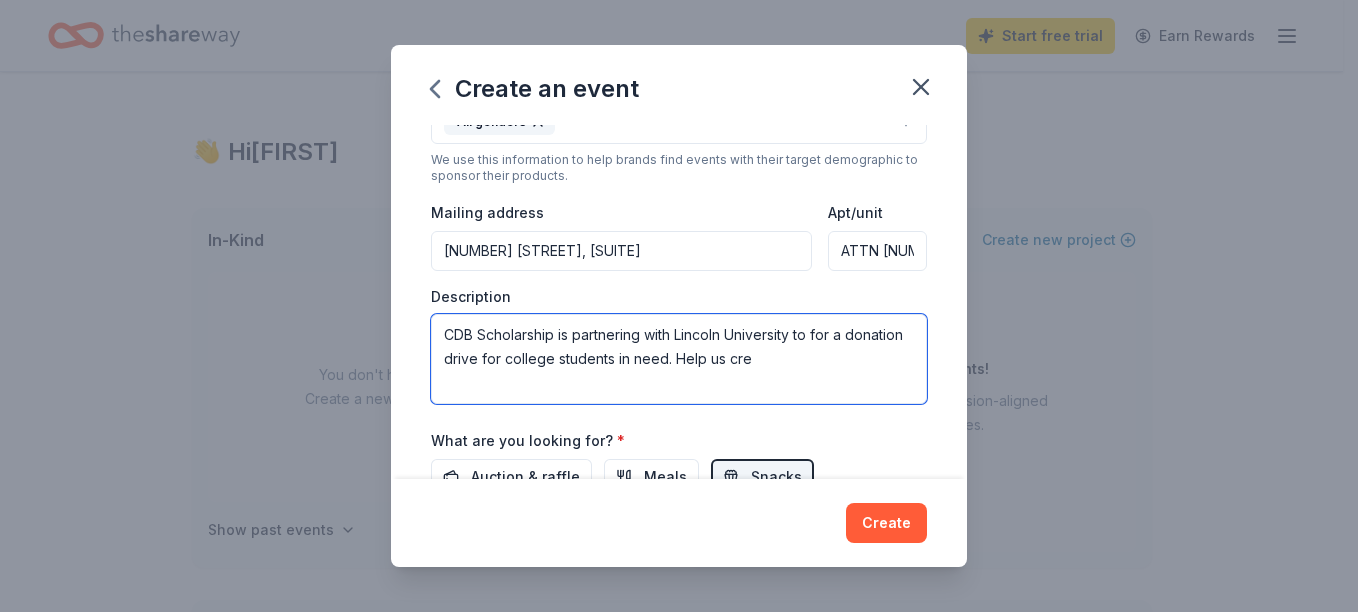 click on "CDB Scholarship is partnering with Lincoln University to for a donation drive for college students in need. Help us cre" at bounding box center [679, 359] 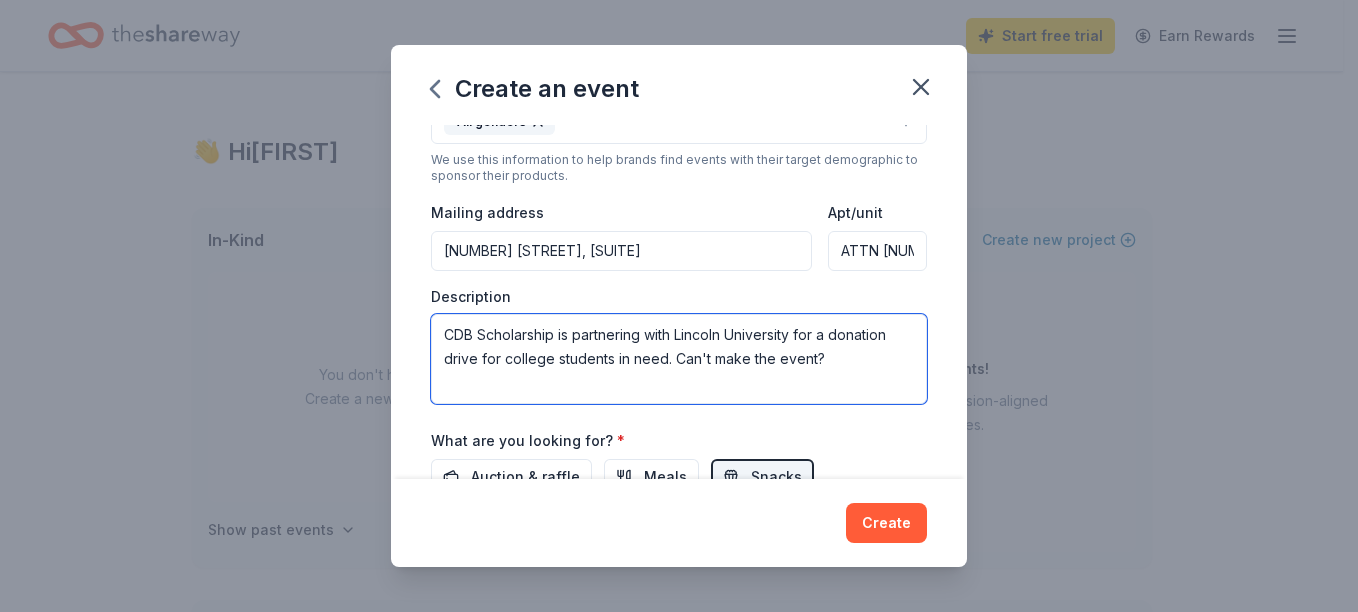 click on "CDB Scholarship is partnering with Lincoln University for a donation drive for college students in need. Can't make the event?" at bounding box center (679, 359) 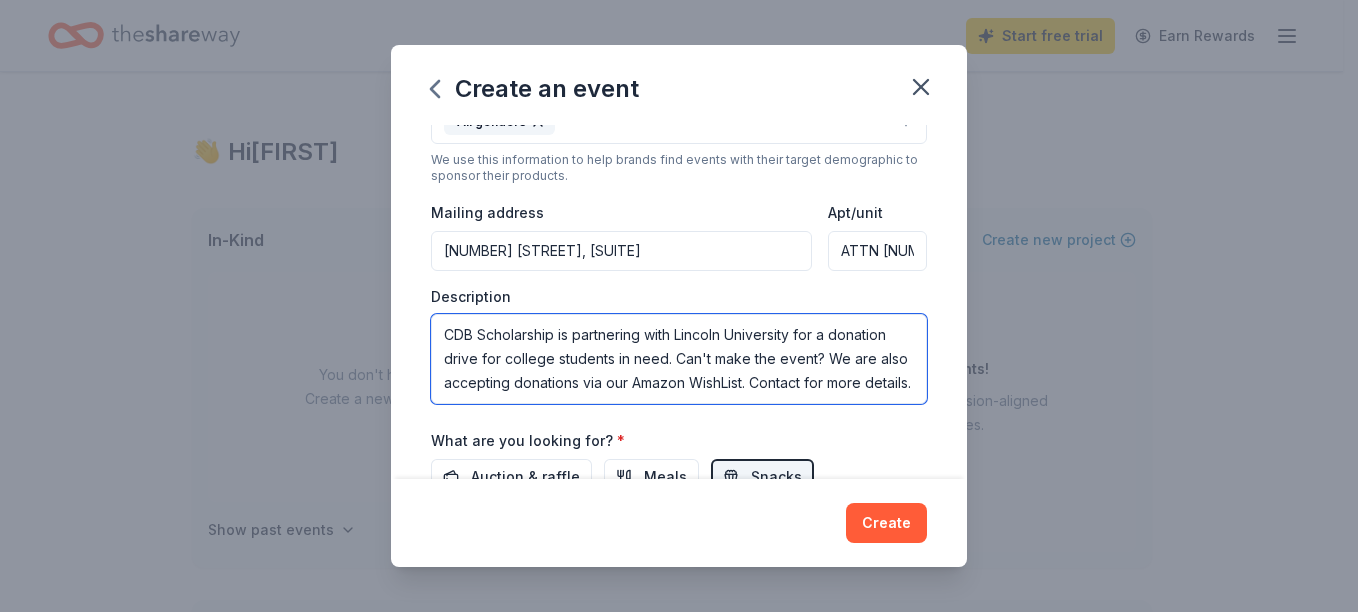 scroll, scrollTop: 24, scrollLeft: 0, axis: vertical 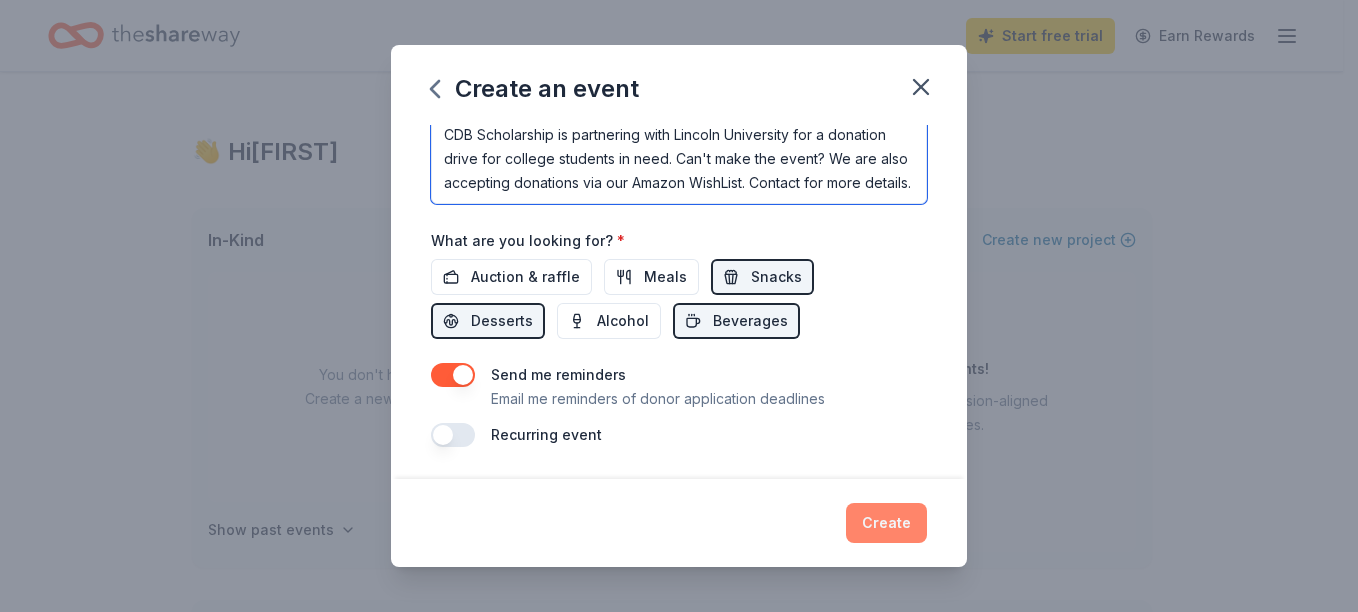 type on "CDB Scholarship is partnering with Lincoln University for a donation drive for college students in need. Can't make the event? We are also accepting donations via our Amazon WishList. Contact for more details." 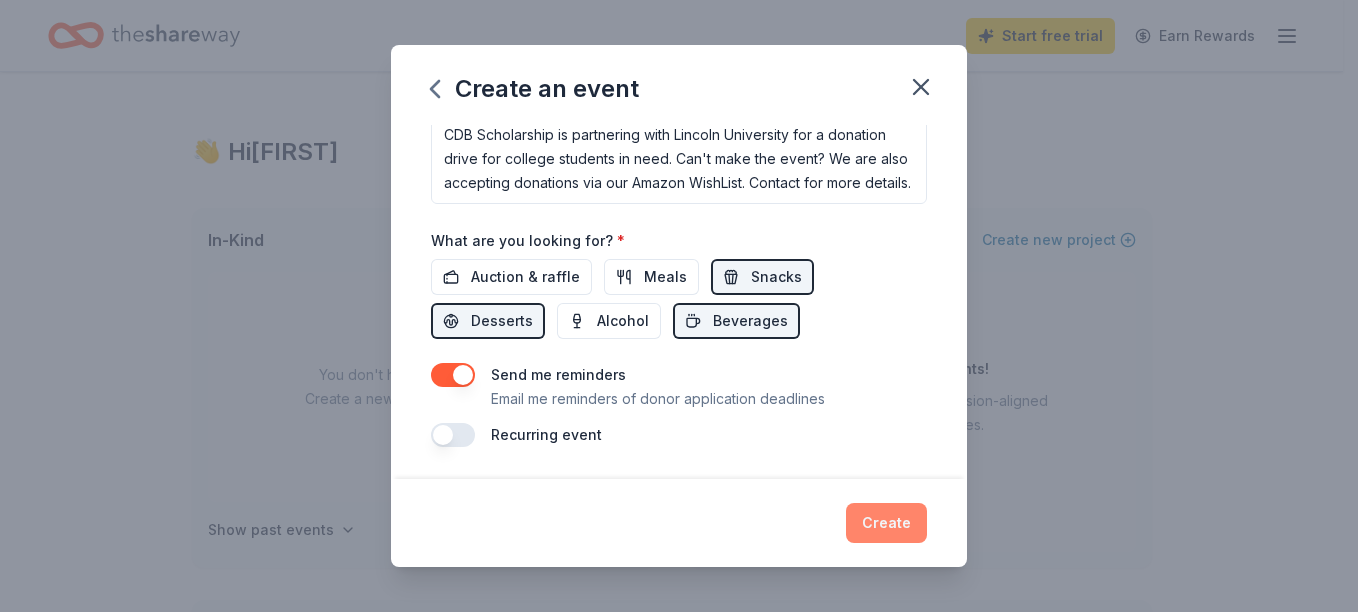 click on "Create" at bounding box center (886, 523) 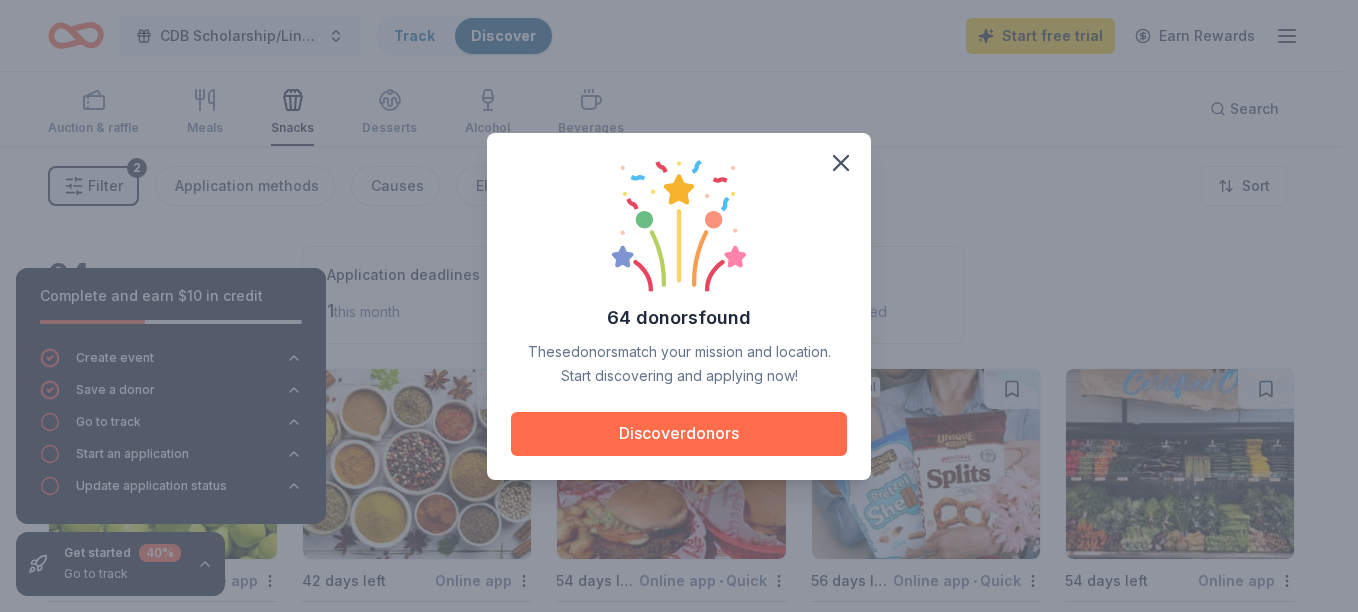 click on "Discover  donors" at bounding box center (679, 434) 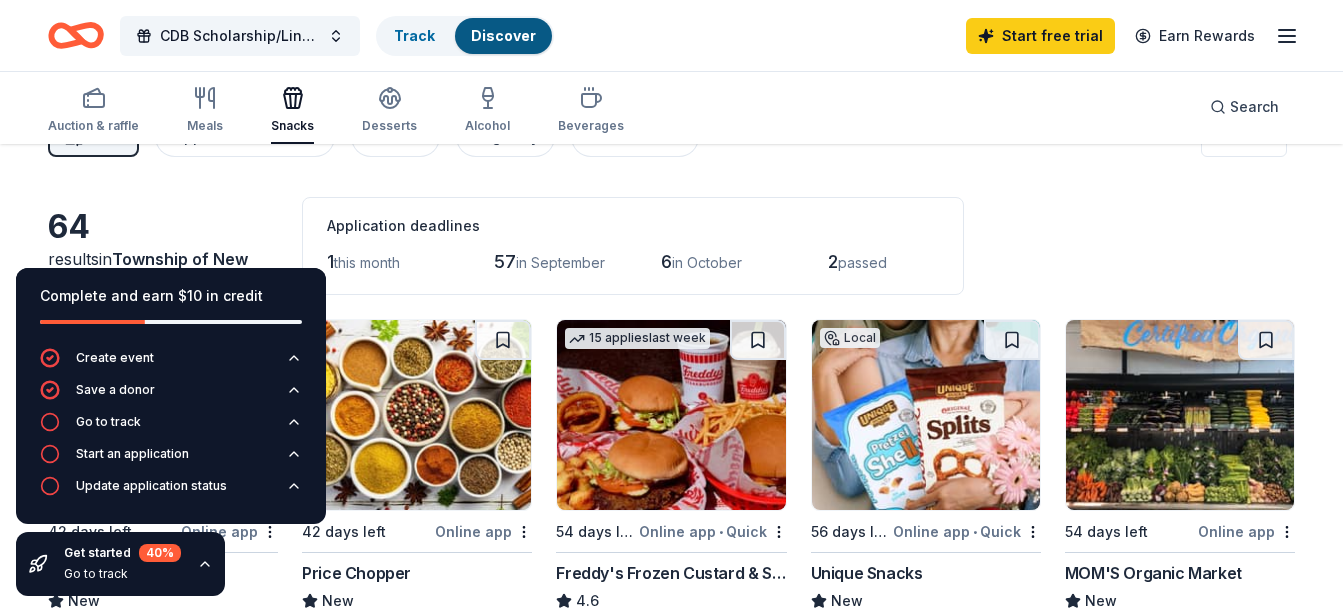 scroll, scrollTop: 0, scrollLeft: 0, axis: both 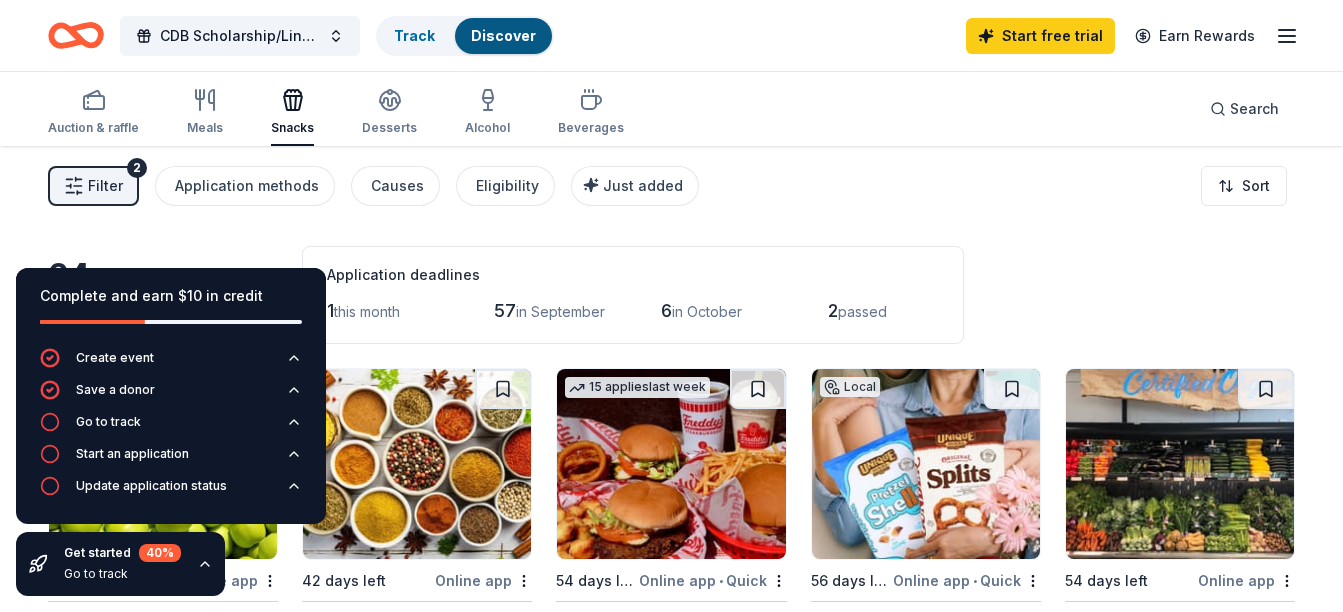 click on "Filter 2 Application methods Causes Eligibility Just added Sort" at bounding box center (671, 186) 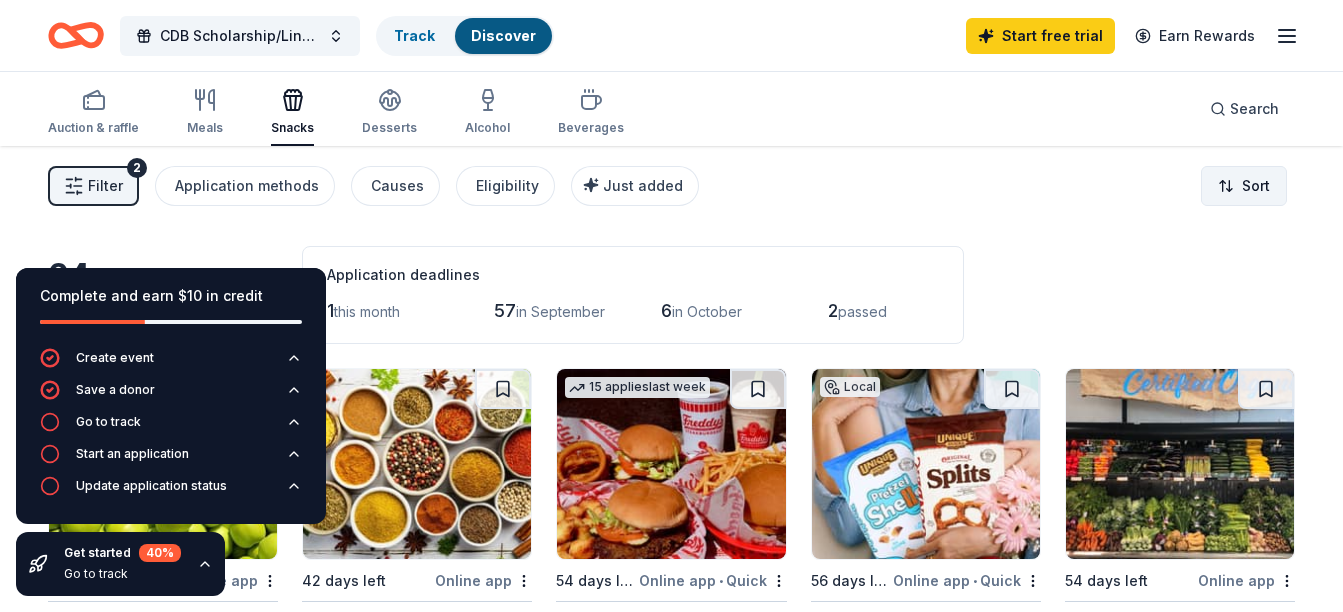 click on "CDB Scholarship/Lincoln University Winter Trunk Party Track Discover Start free trial Earn Rewards Auction & raffle Meals Snacks Desserts Alcohol Beverages Search Filter 2 Application methods Causes Eligibility Just added Sort Complete and earn $10 in credit Create event Save a donor Go to track Start an application Update application status Get started 40 % Go to track 64 results in [TOWNSHIP] of New London, [STATE] Application deadlines 1 this month 57 in September 6 in October 2 passed 1 apply last week Local 42 days left Online app Soergel Orchards New Donation depends on request 42 days left Online app Price Chopper New Donation depends on request 15 applies last week 54 days left Online app • Quick Freddy's Frozen Custard & Steakburgers 4.6 Gift basket(s), gift card(s), food Local 56 days left Online app • Quick Unique Snacks New Pretzel snack products 54 days left Online app MOM'S Organic Market New Gift cards, reusable bags, food and beverages 15 applies last week 77 days left Online app" at bounding box center [671, 306] 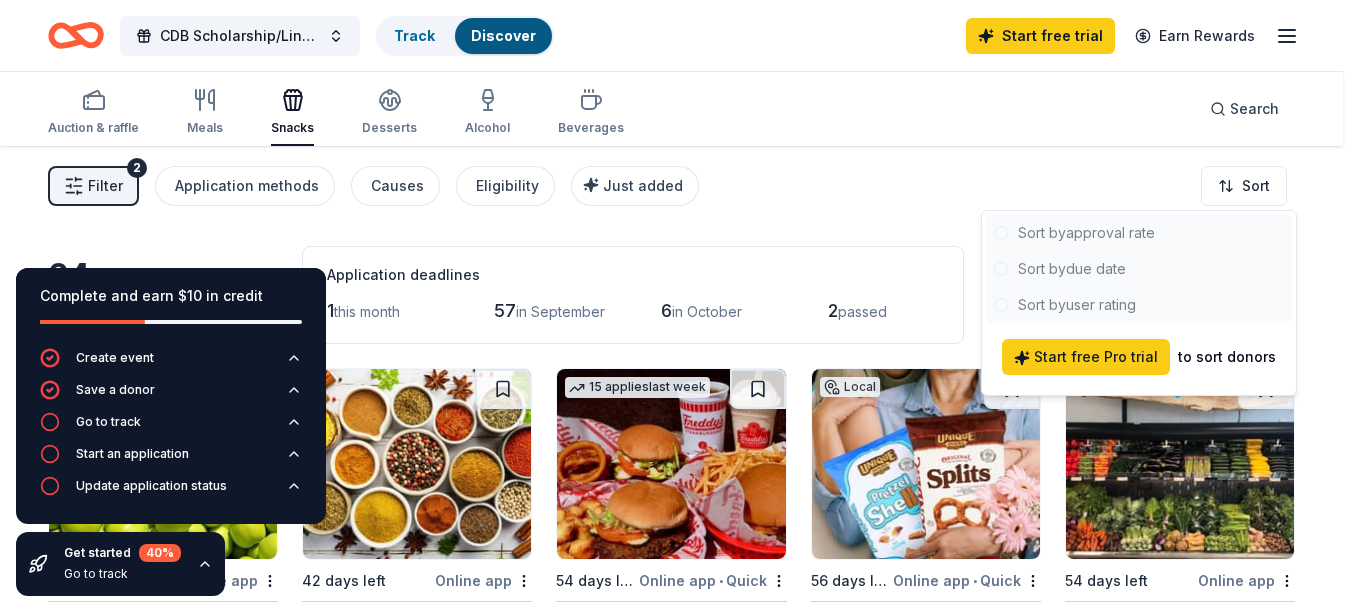 drag, startPoint x: 897, startPoint y: 111, endPoint x: 910, endPoint y: 235, distance: 124.67959 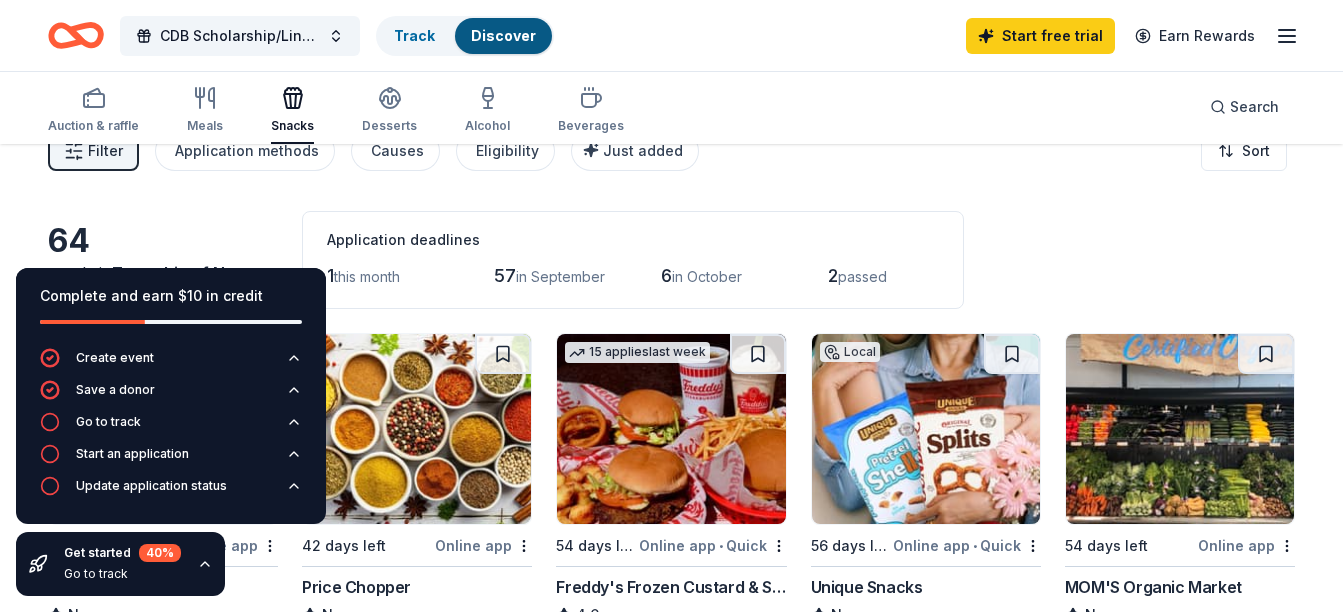 scroll, scrollTop: 0, scrollLeft: 0, axis: both 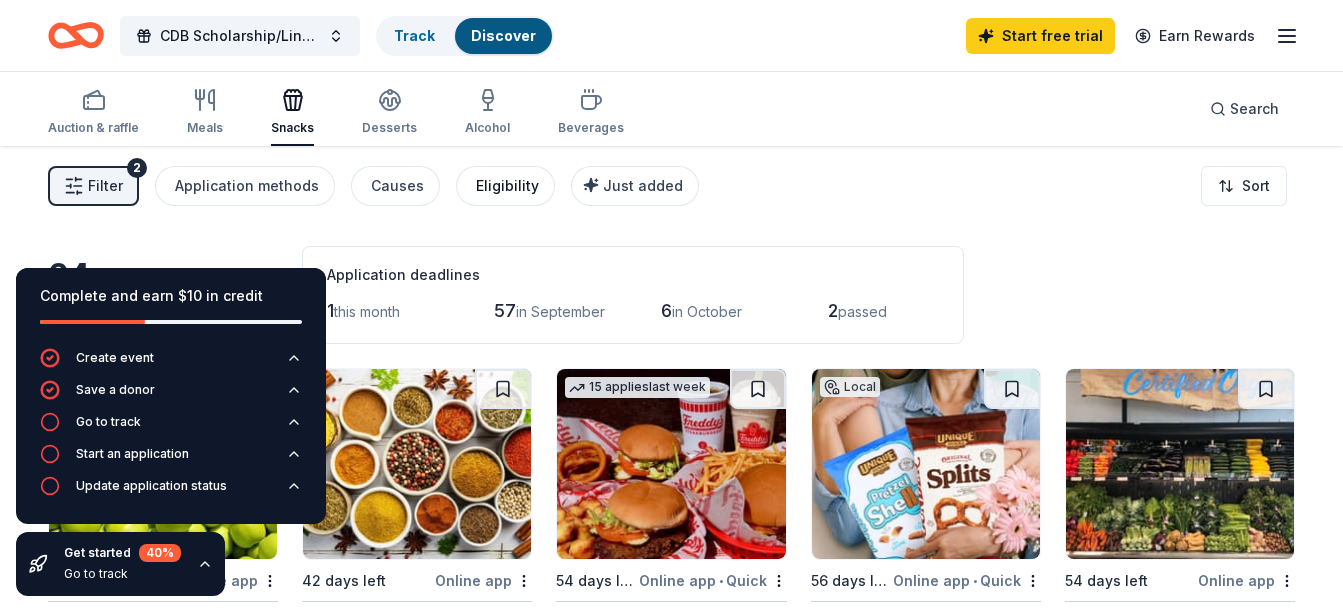 click on "Eligibility" at bounding box center (507, 186) 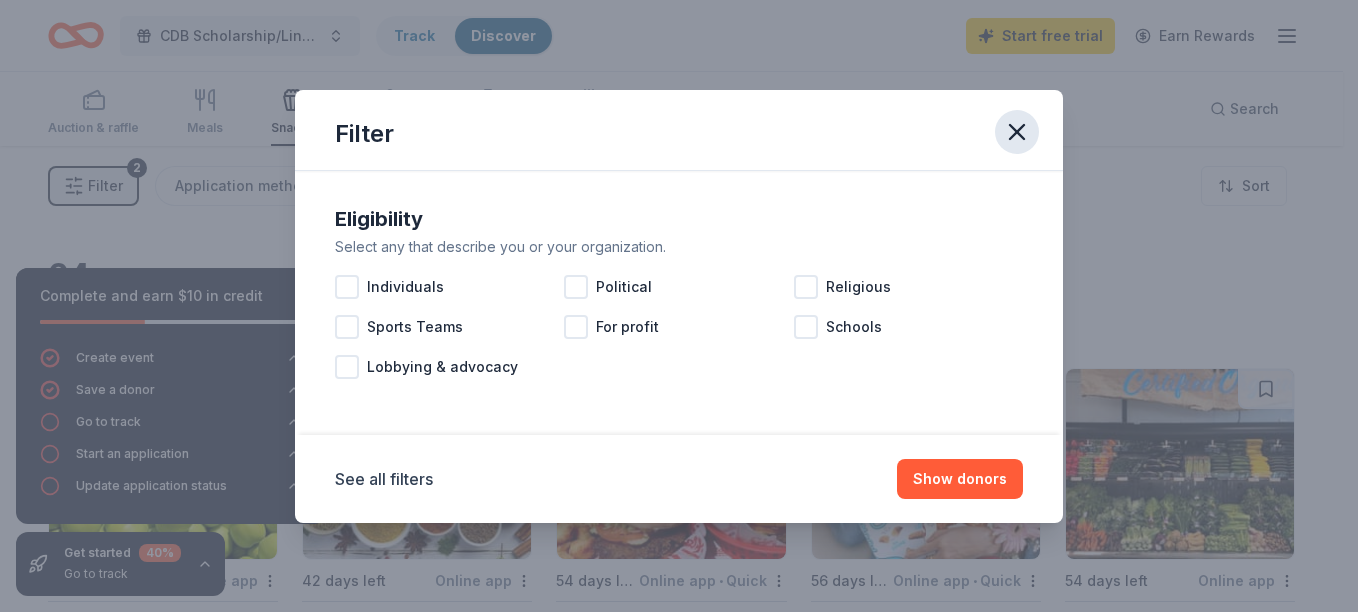 click 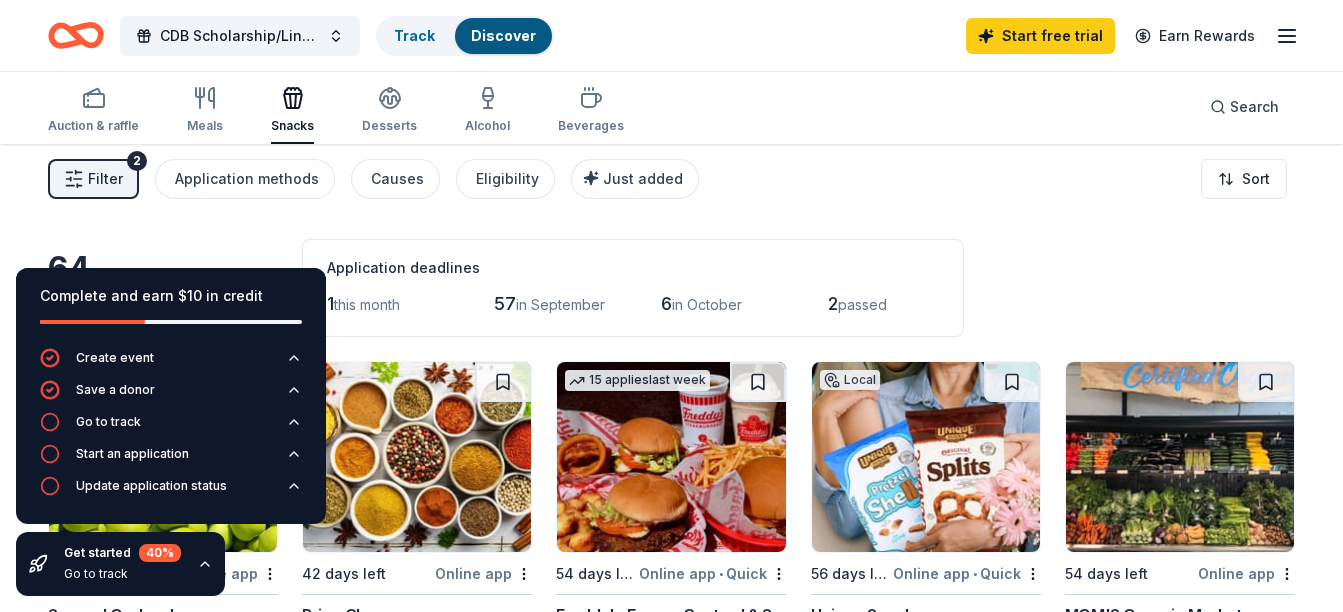 scroll, scrollTop: 0, scrollLeft: 0, axis: both 